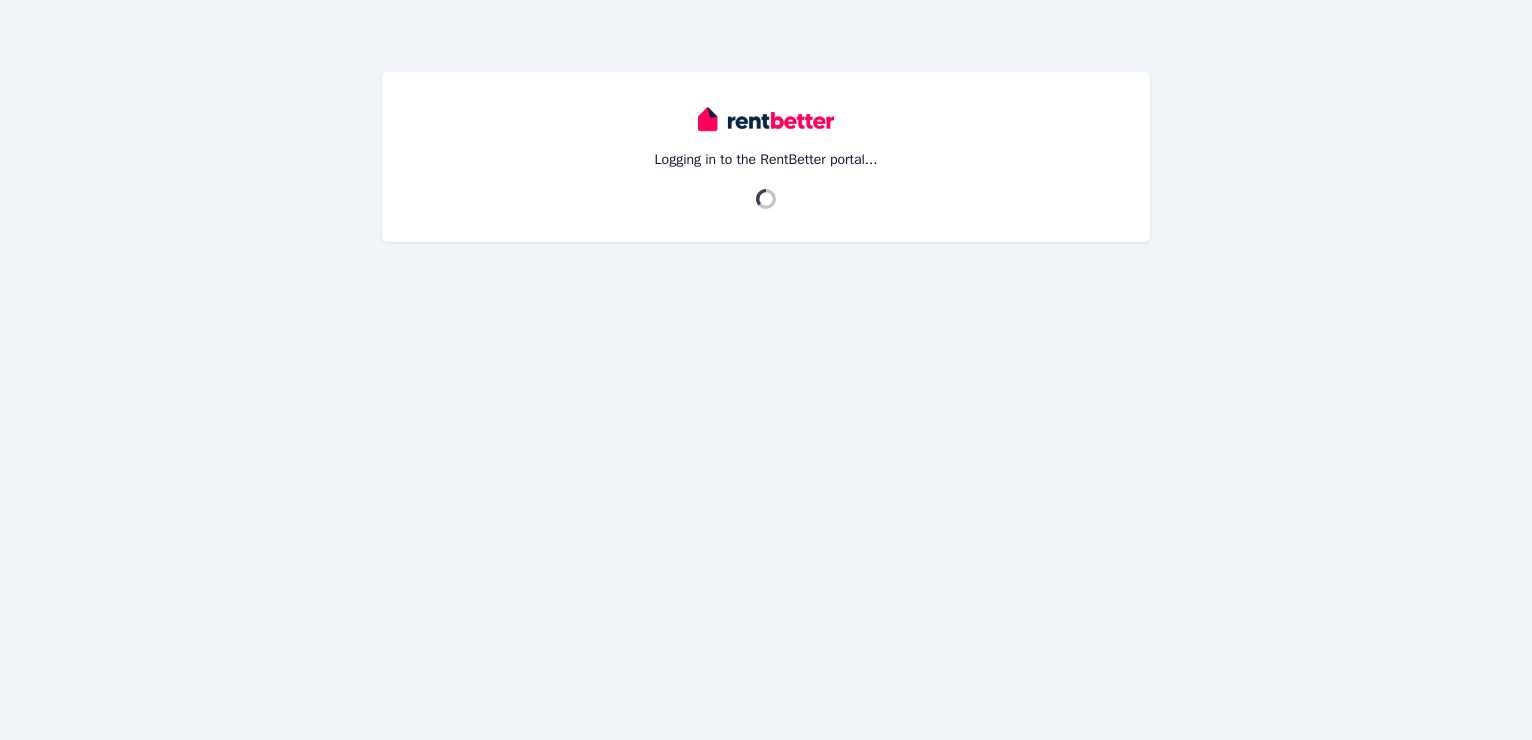 scroll, scrollTop: 0, scrollLeft: 0, axis: both 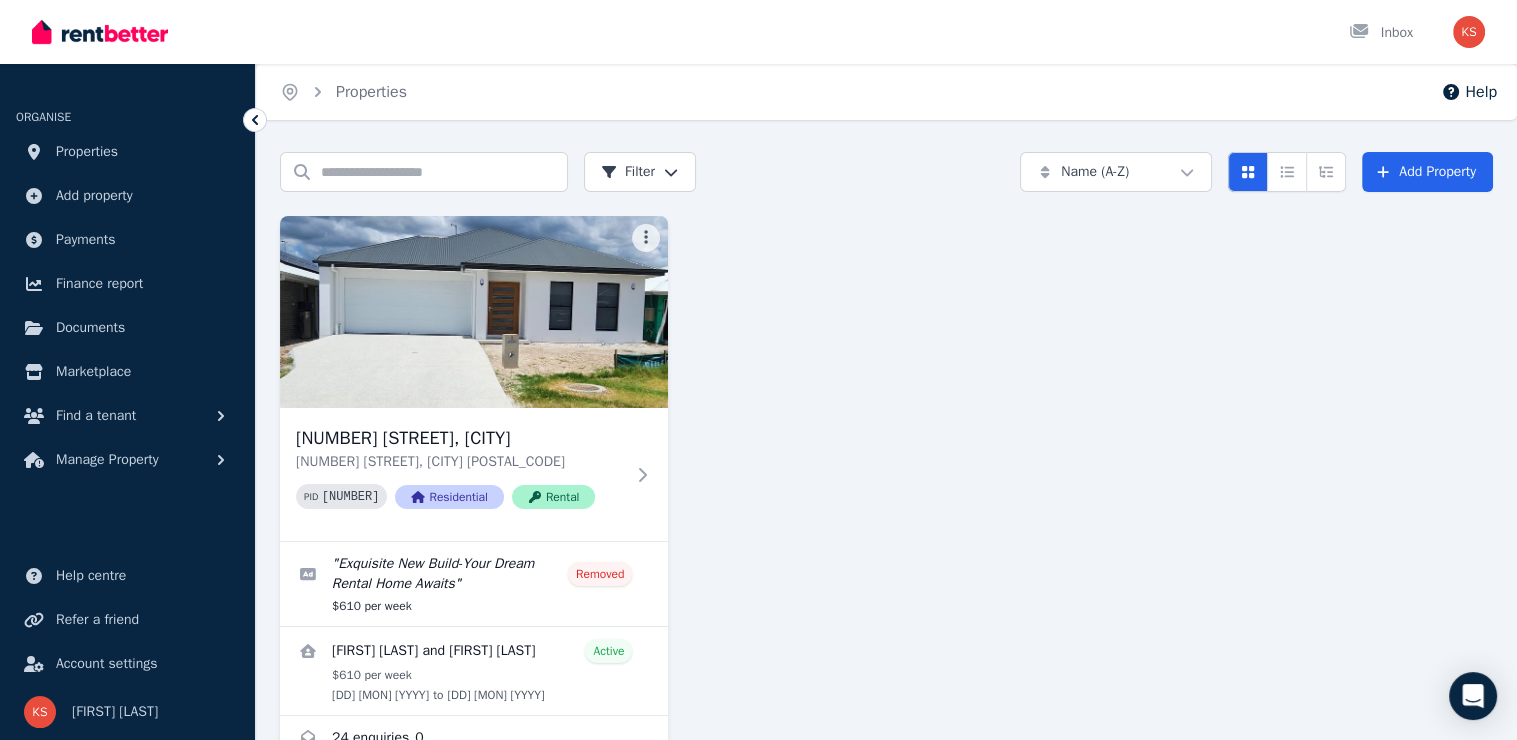 click on "Search properties Filter Name (A-Z) Add Property" at bounding box center (886, 172) 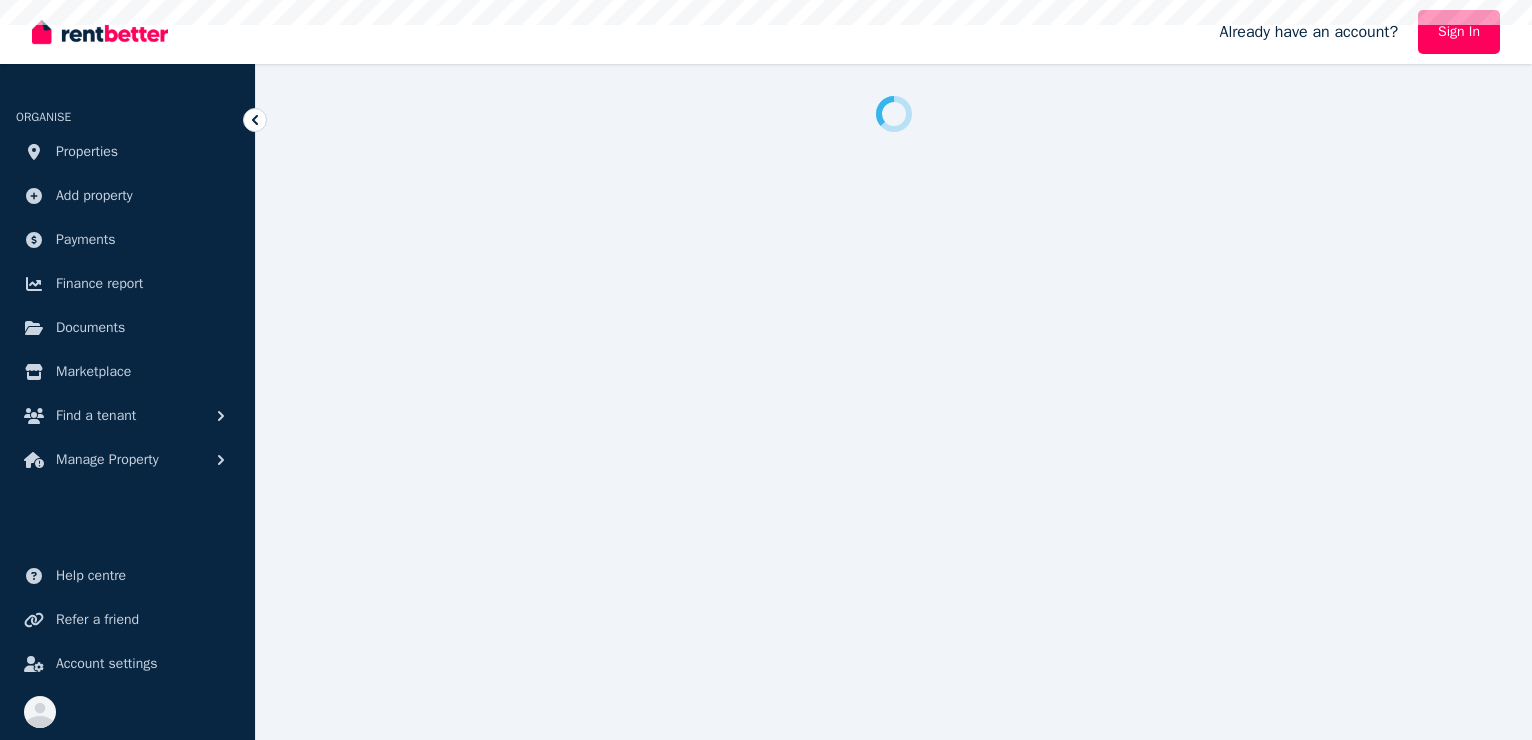 scroll, scrollTop: 0, scrollLeft: 0, axis: both 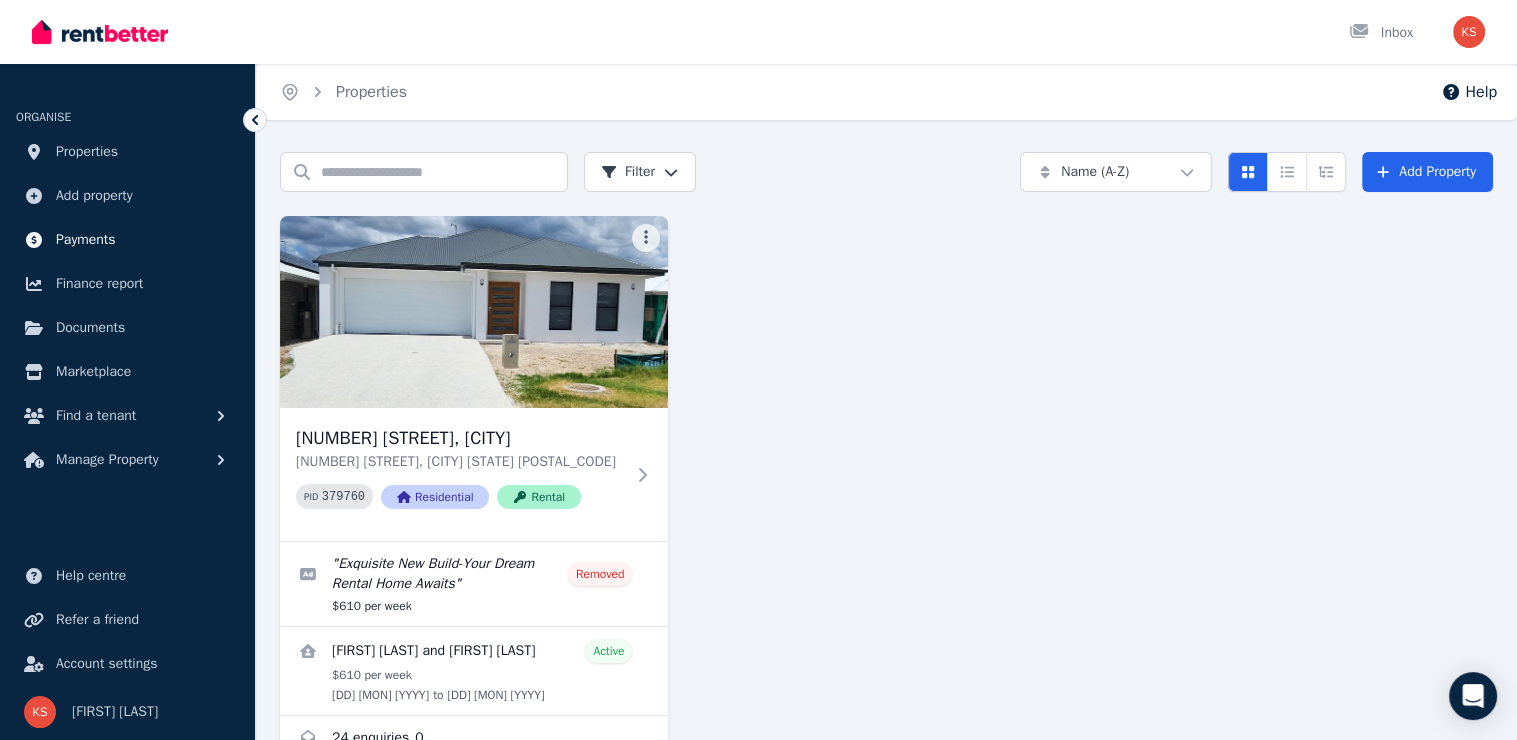 click on "Payments" at bounding box center [86, 240] 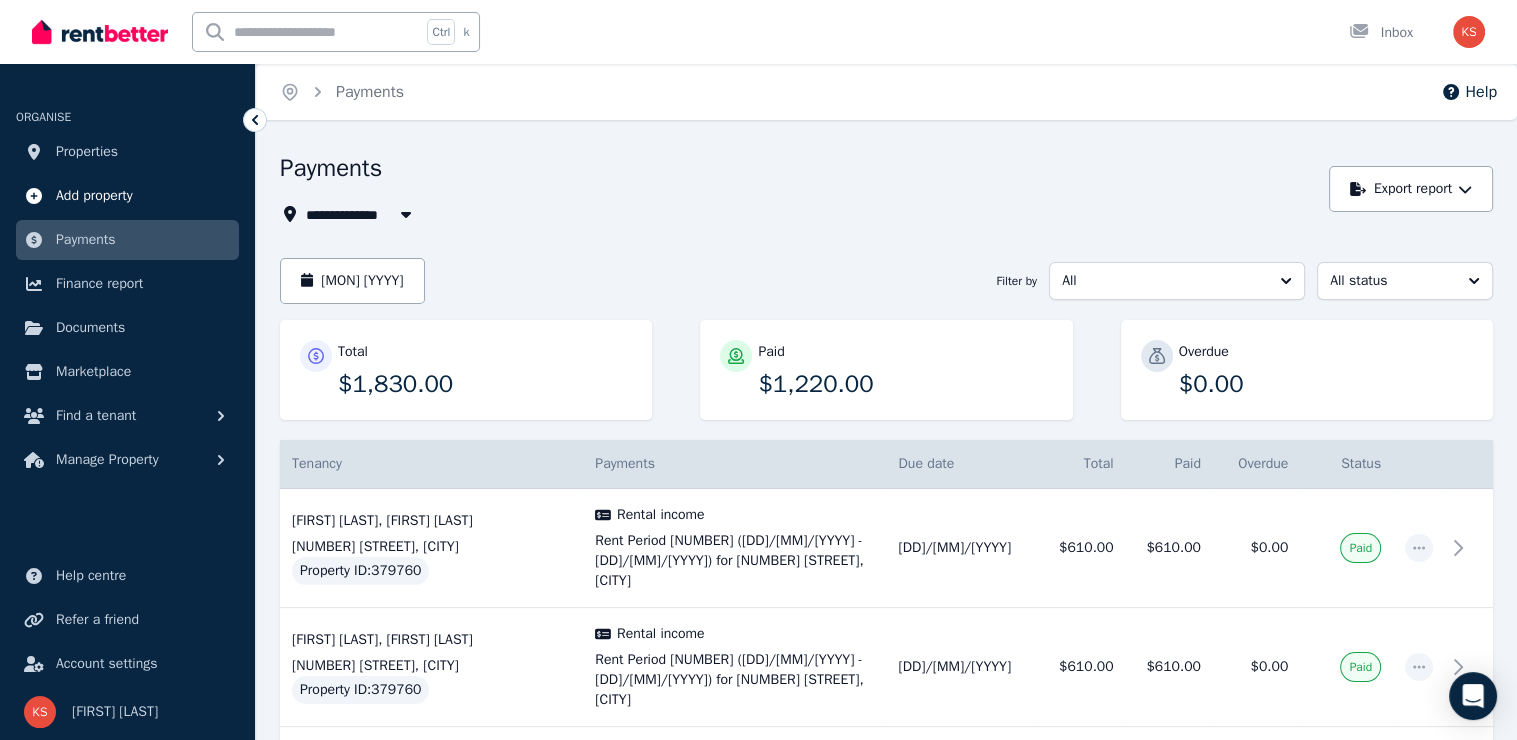 click on "Add property" at bounding box center [94, 196] 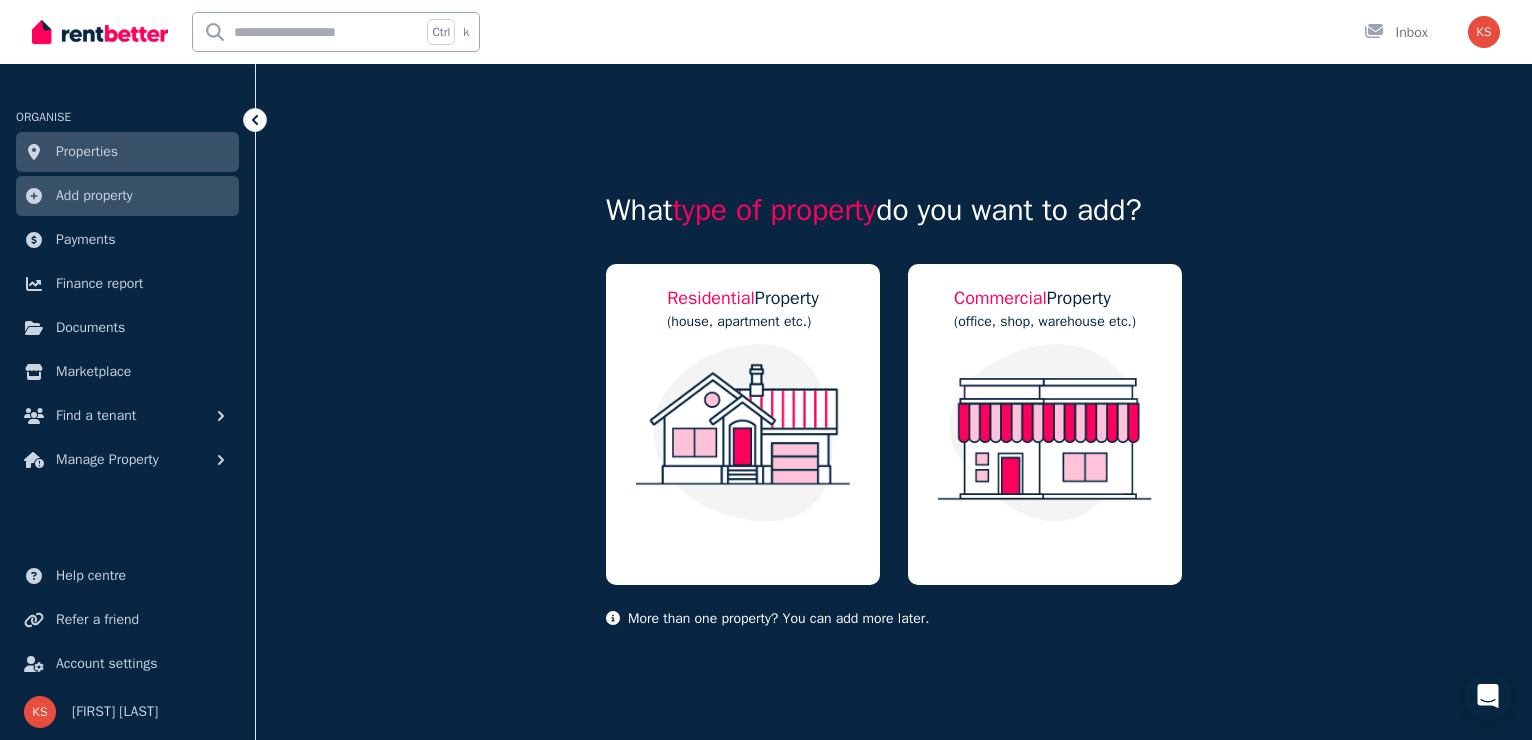 click on "Properties" at bounding box center (87, 152) 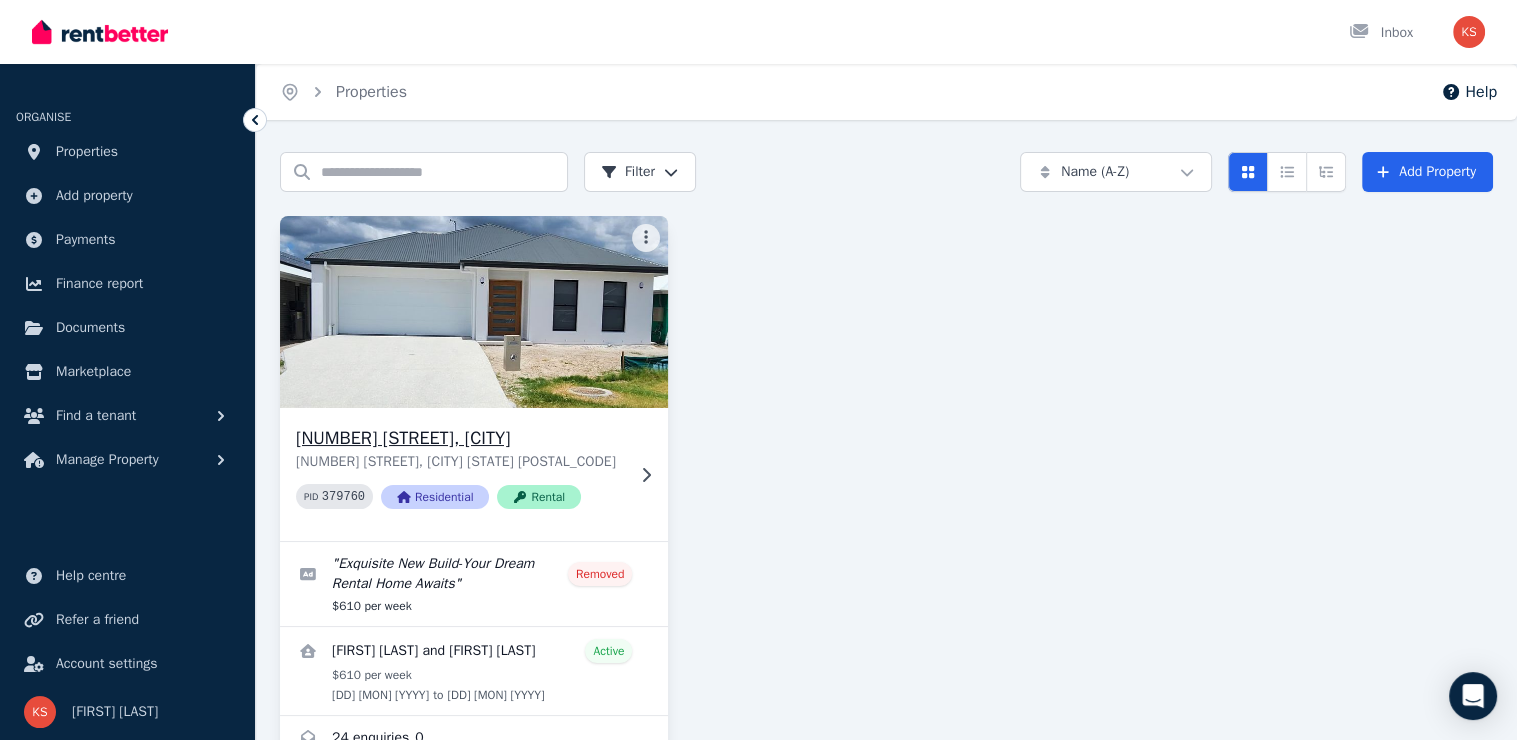 click at bounding box center [474, 312] 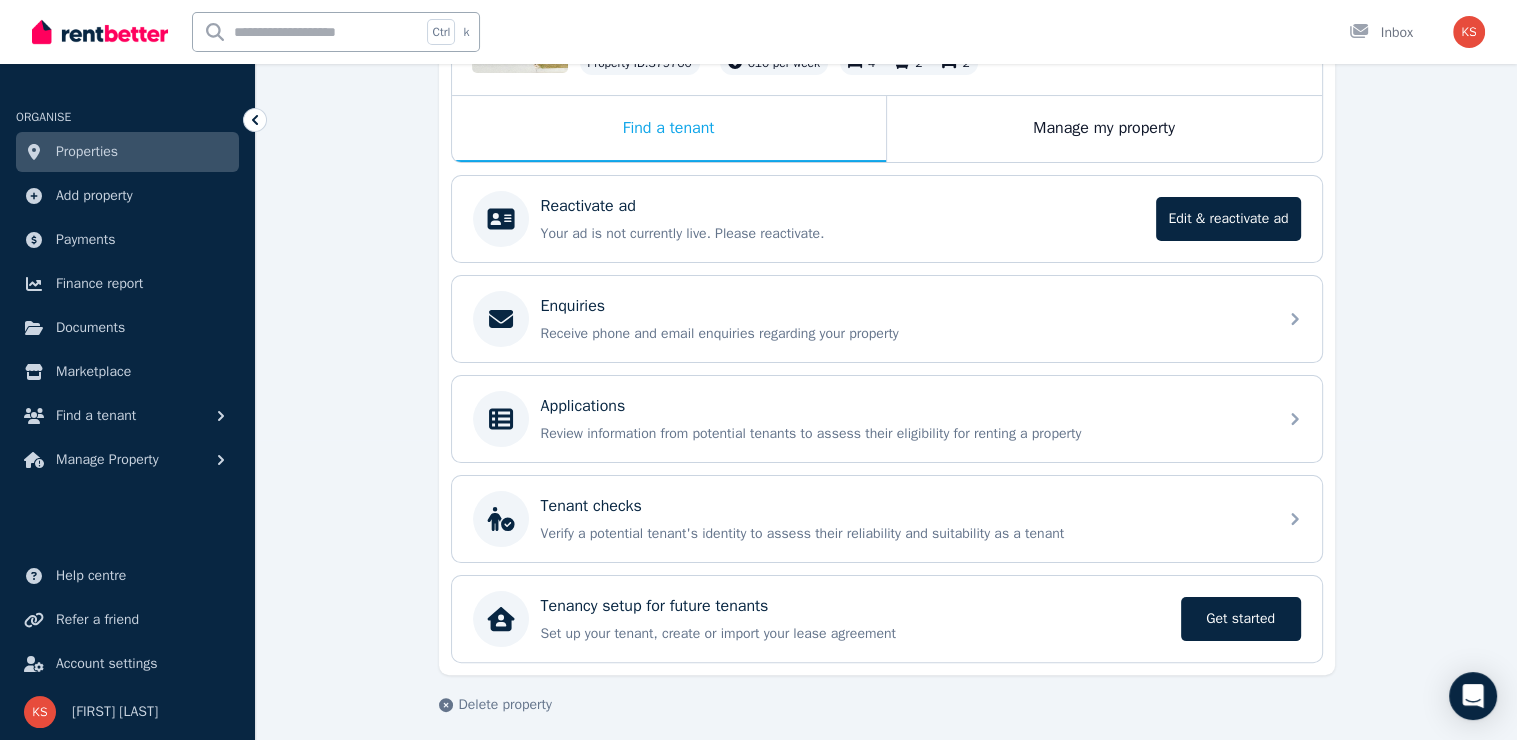 scroll, scrollTop: 306, scrollLeft: 0, axis: vertical 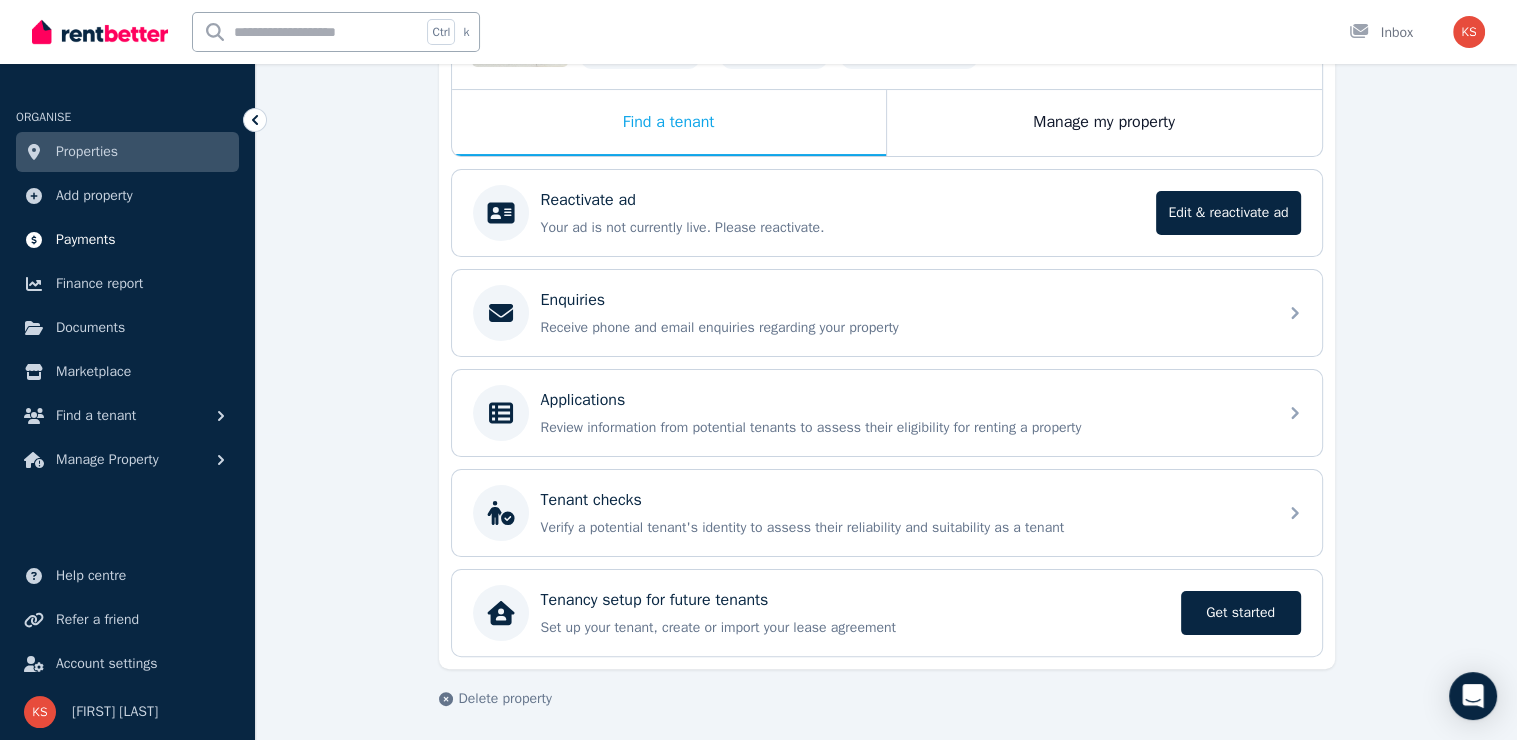 click on "Payments" at bounding box center (86, 240) 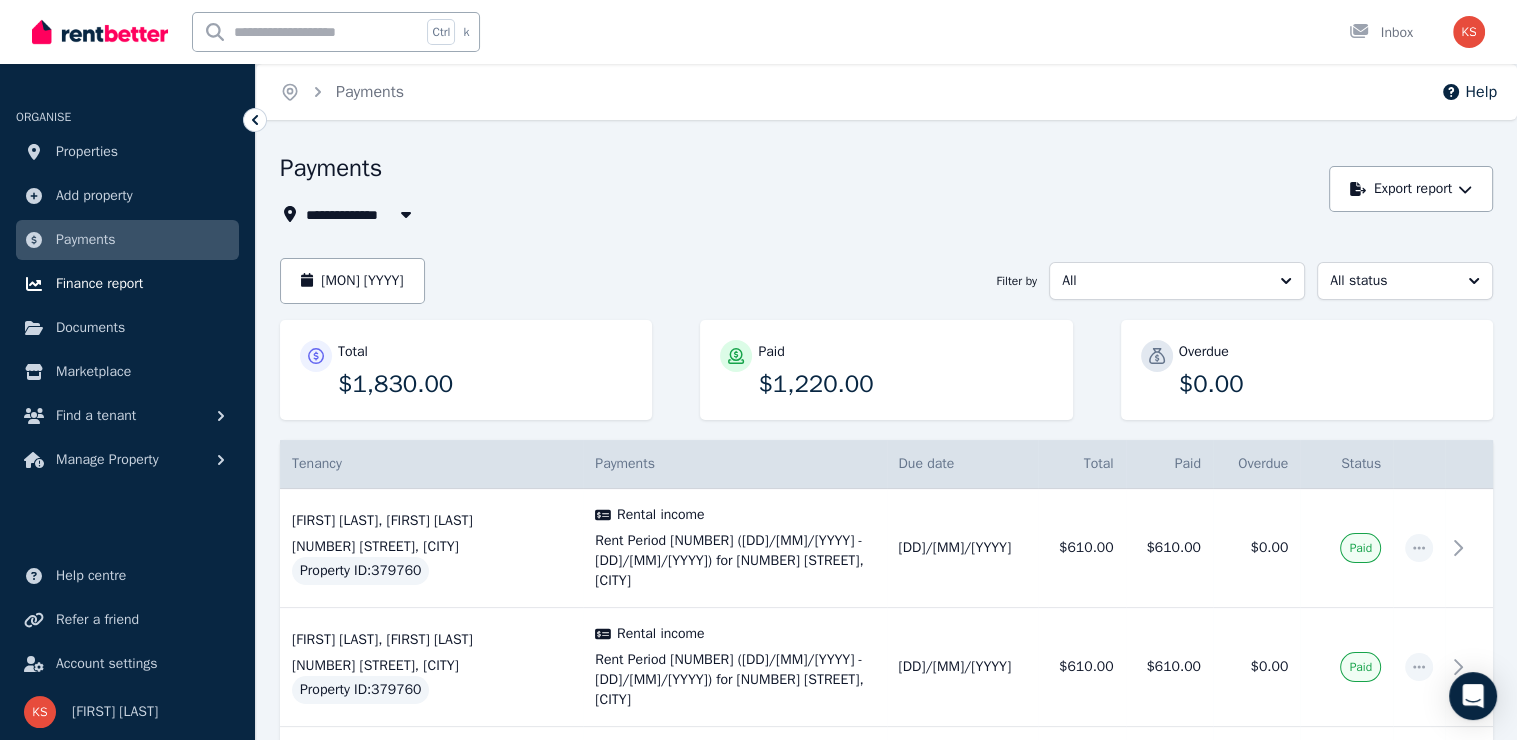 click on "Finance report" at bounding box center (99, 284) 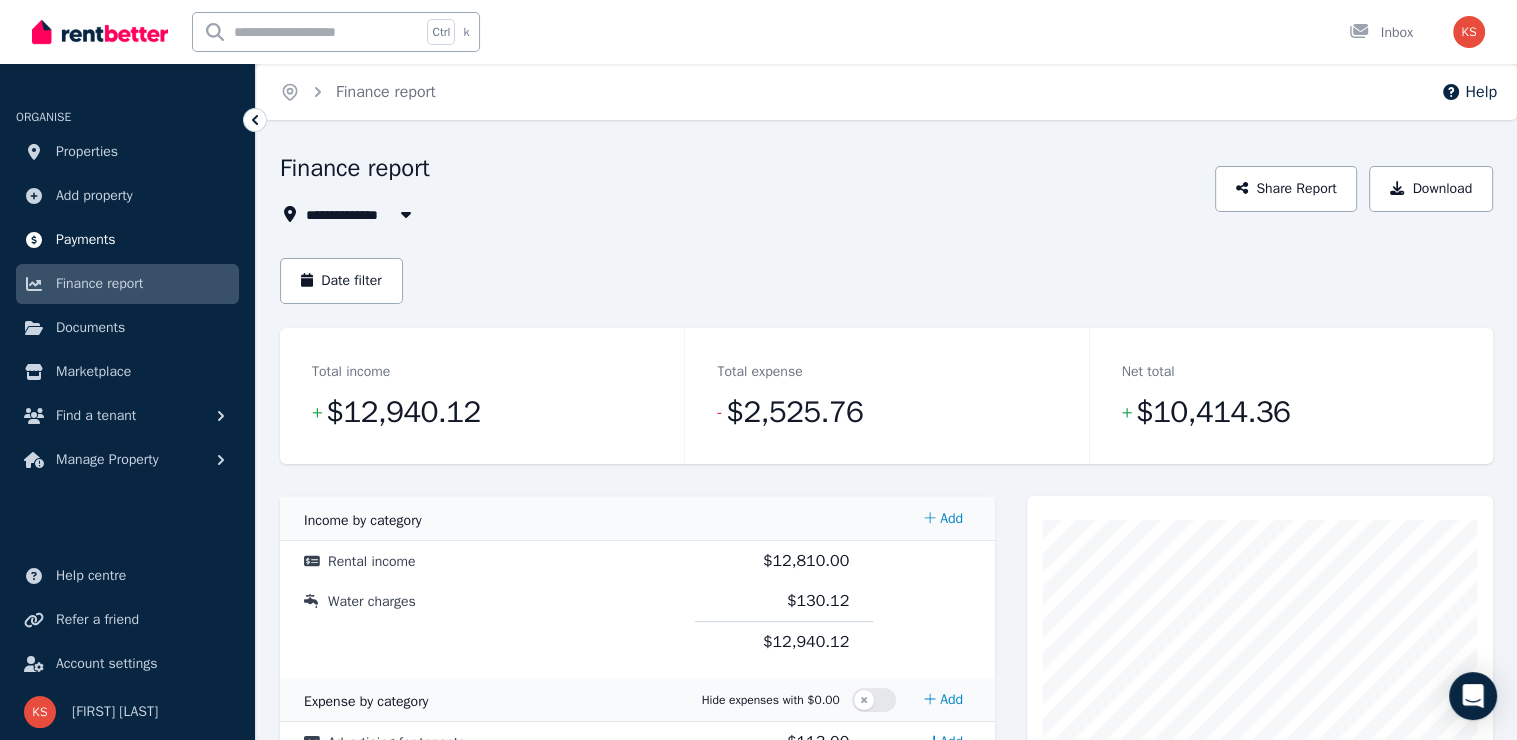 click on "Payments" at bounding box center [86, 240] 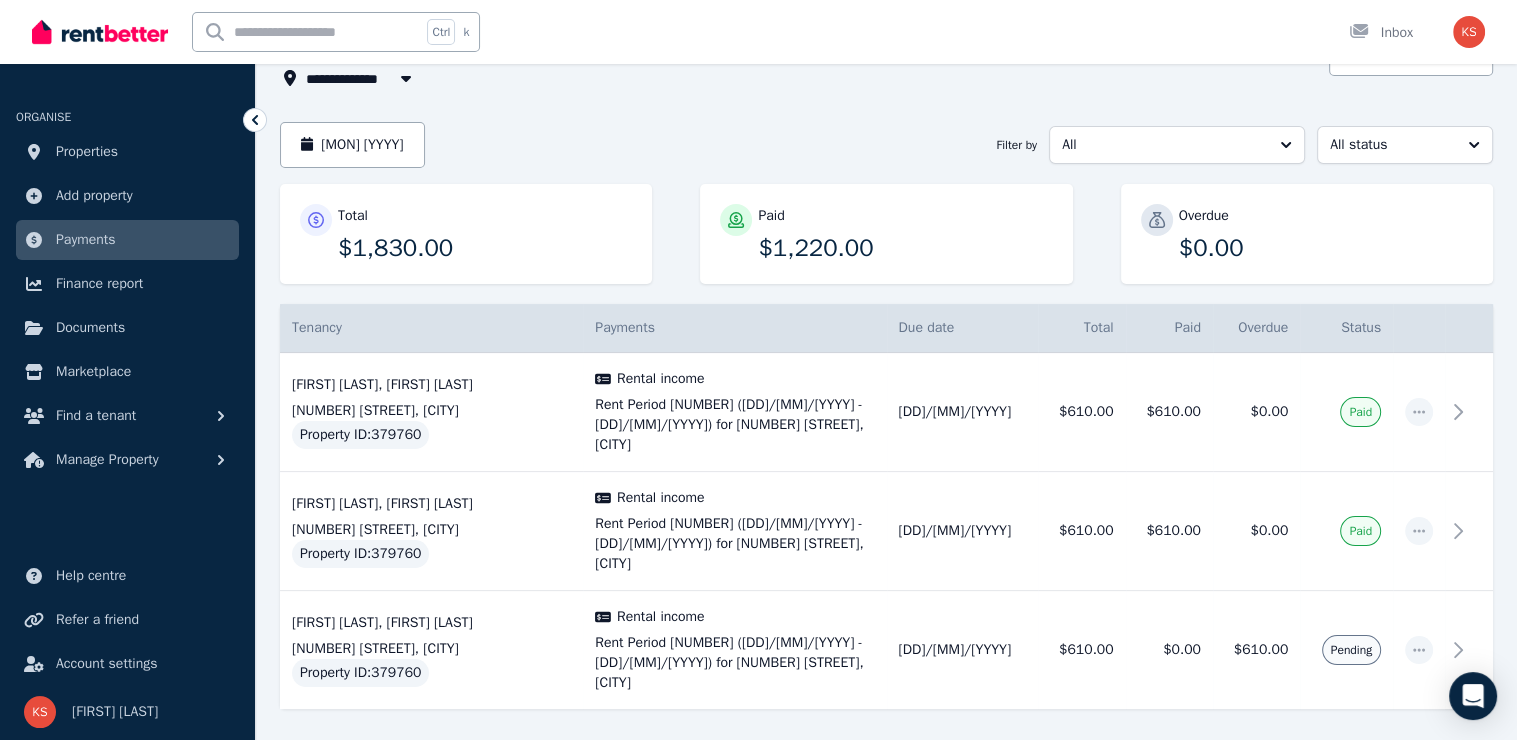 scroll, scrollTop: 176, scrollLeft: 0, axis: vertical 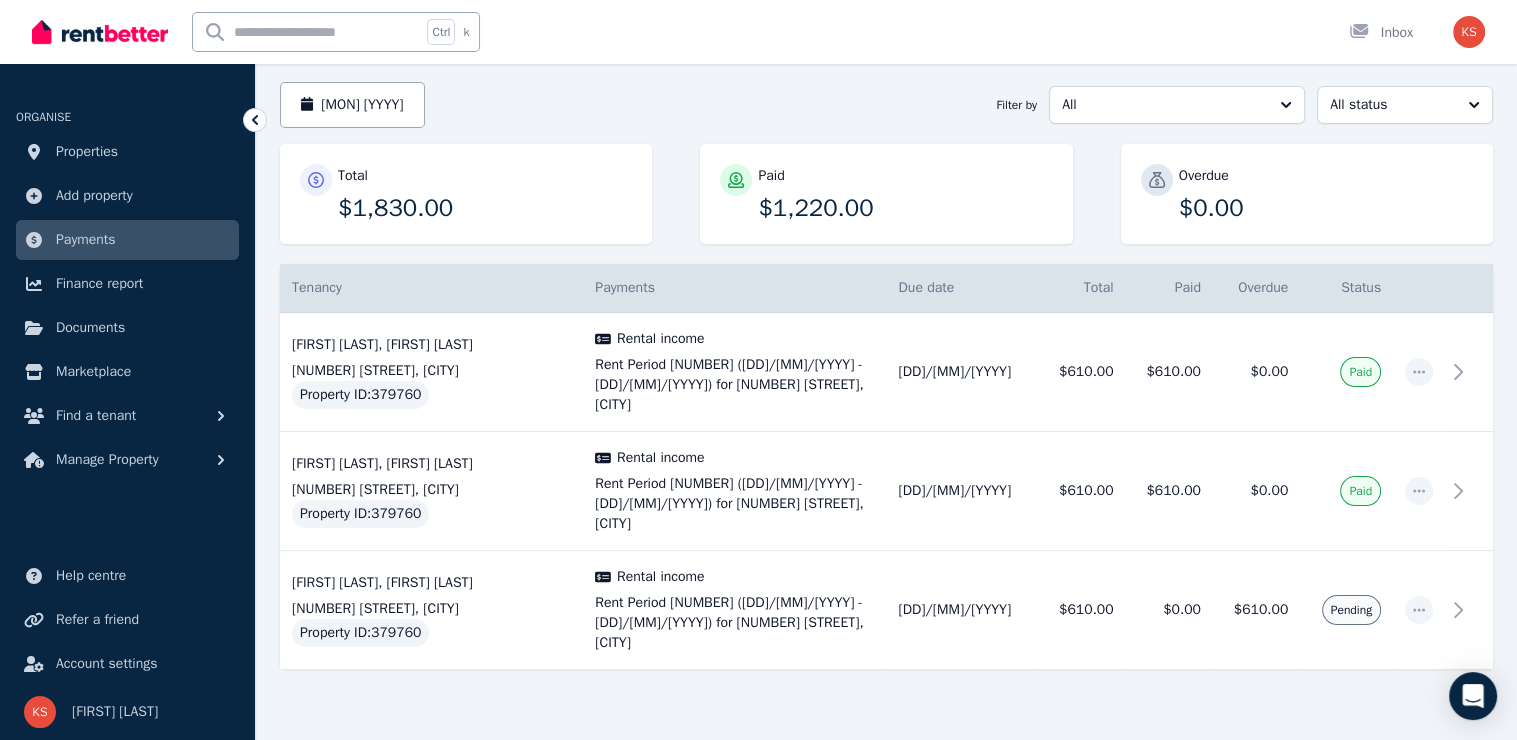 click on "ORGANISE Properties Add property Payments Finance report Documents Marketplace Find a tenant Manage Property" at bounding box center (127, 282) 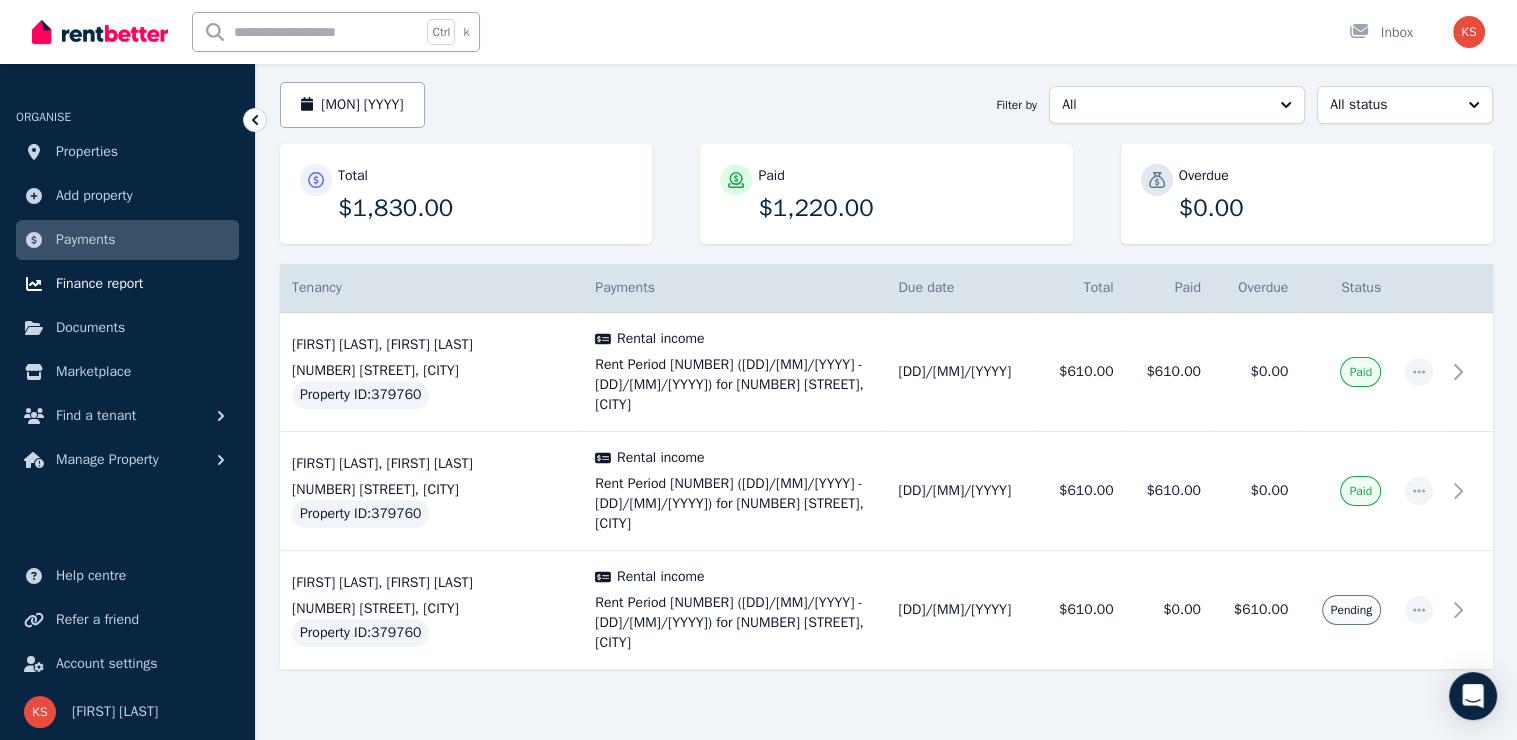 click on "Finance report" at bounding box center (99, 284) 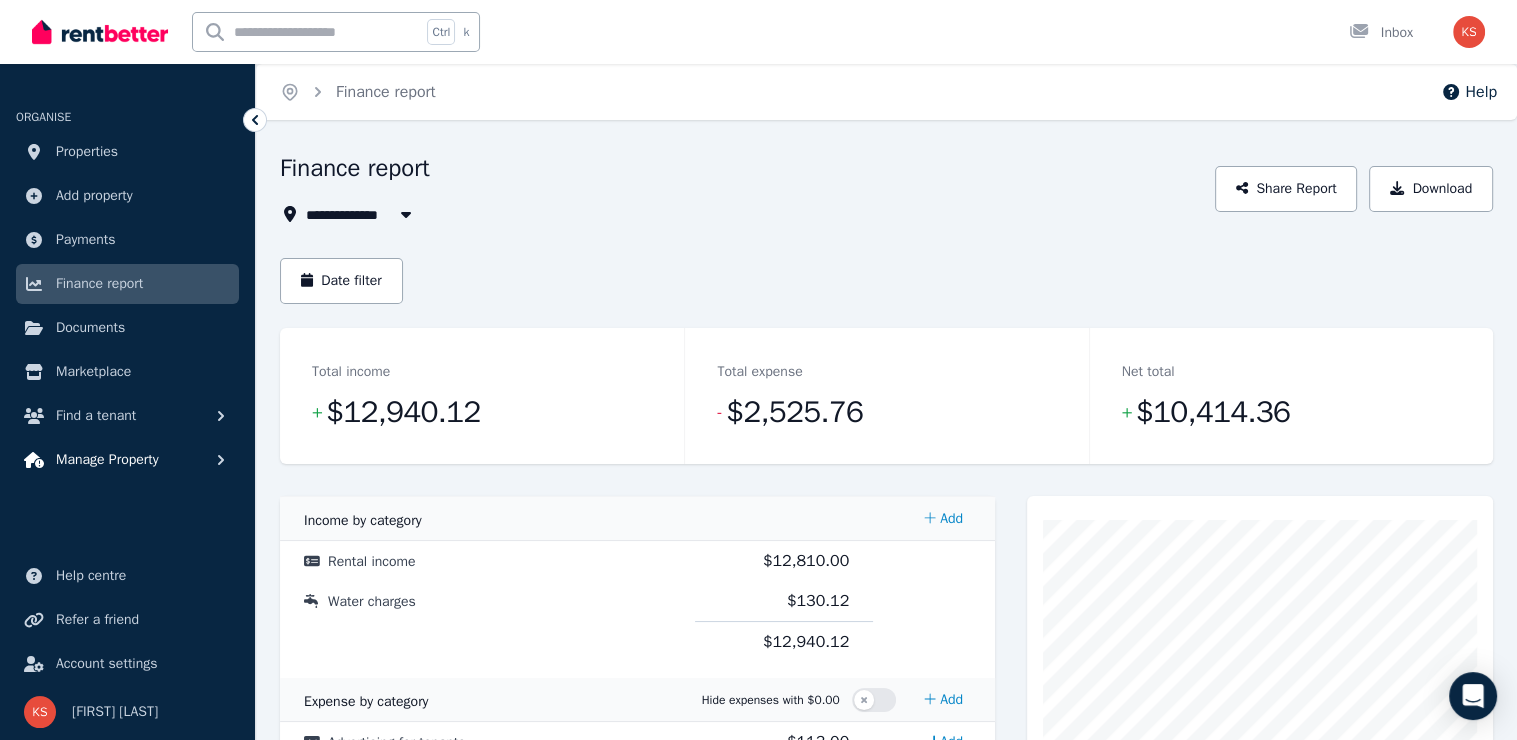 click on "Manage Property" at bounding box center (107, 460) 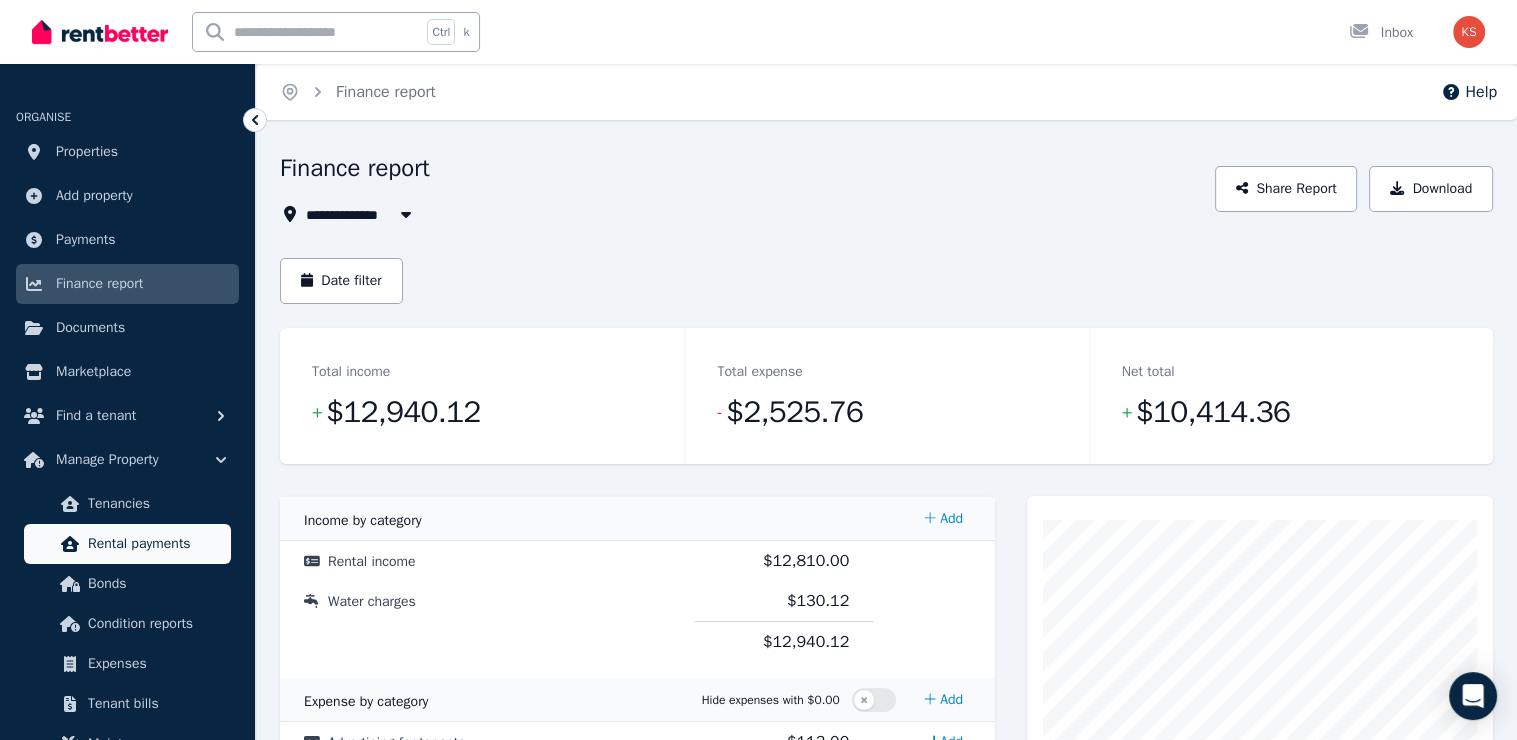 click on "Rental payments" at bounding box center [155, 544] 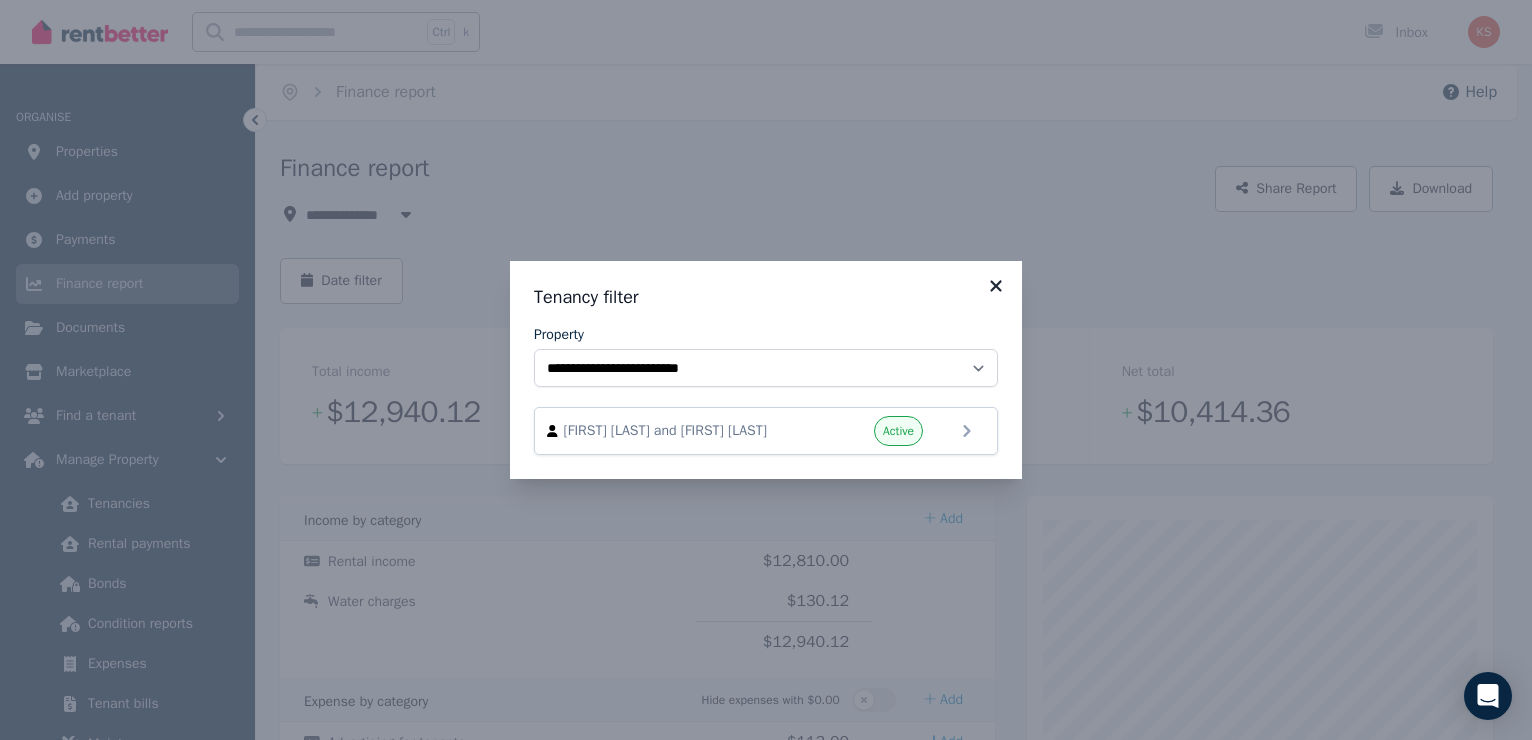 click 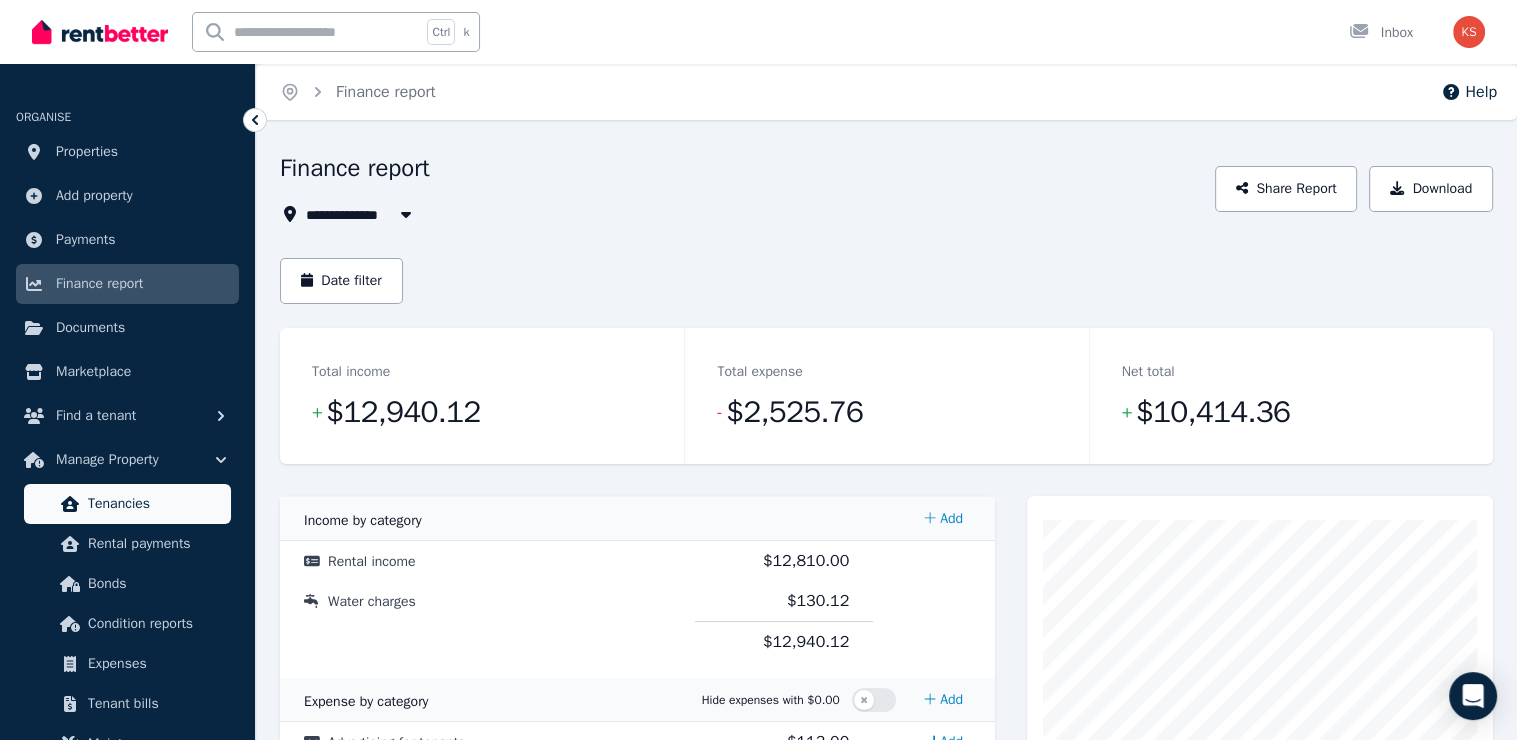 click on "Tenancies" at bounding box center (127, 504) 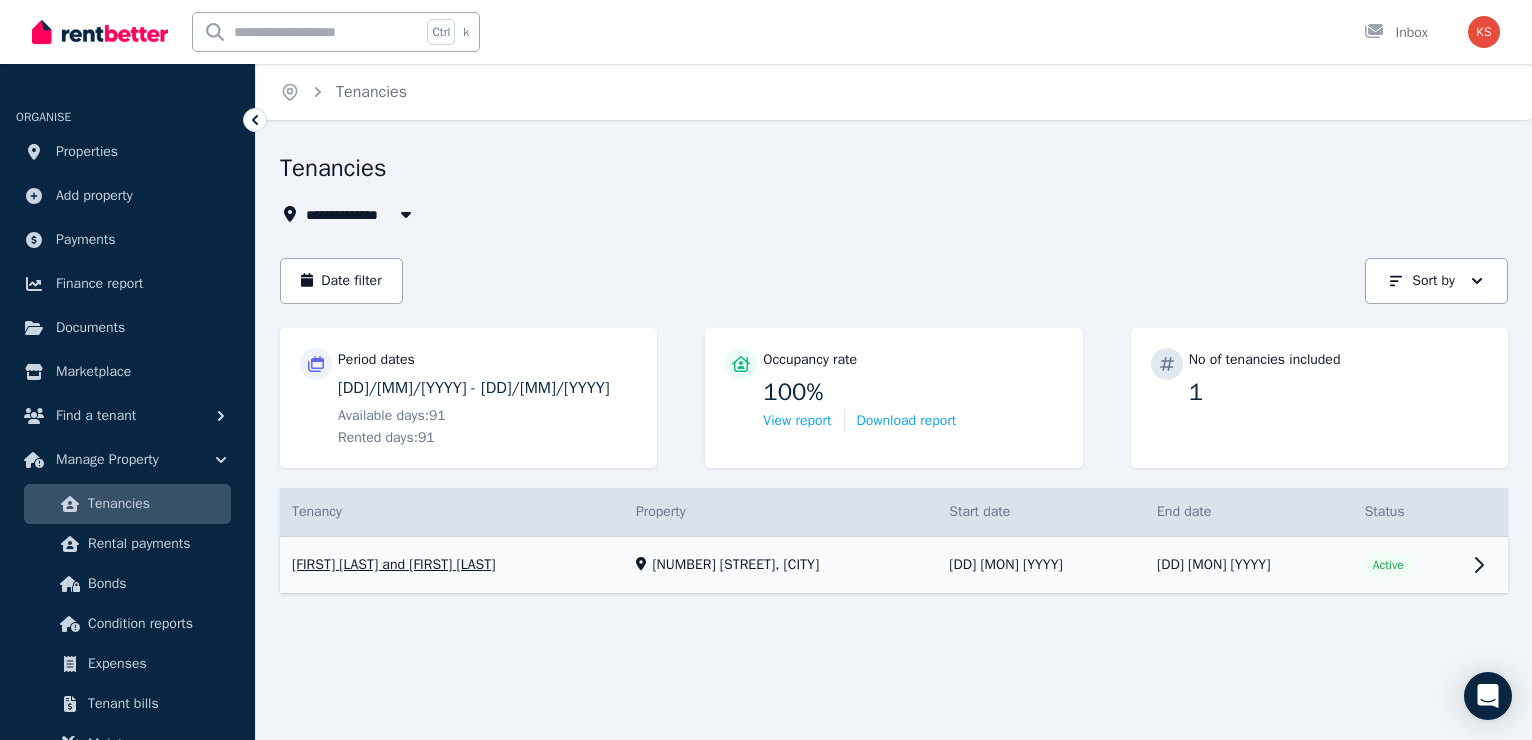click on "View property details" at bounding box center (894, 565) 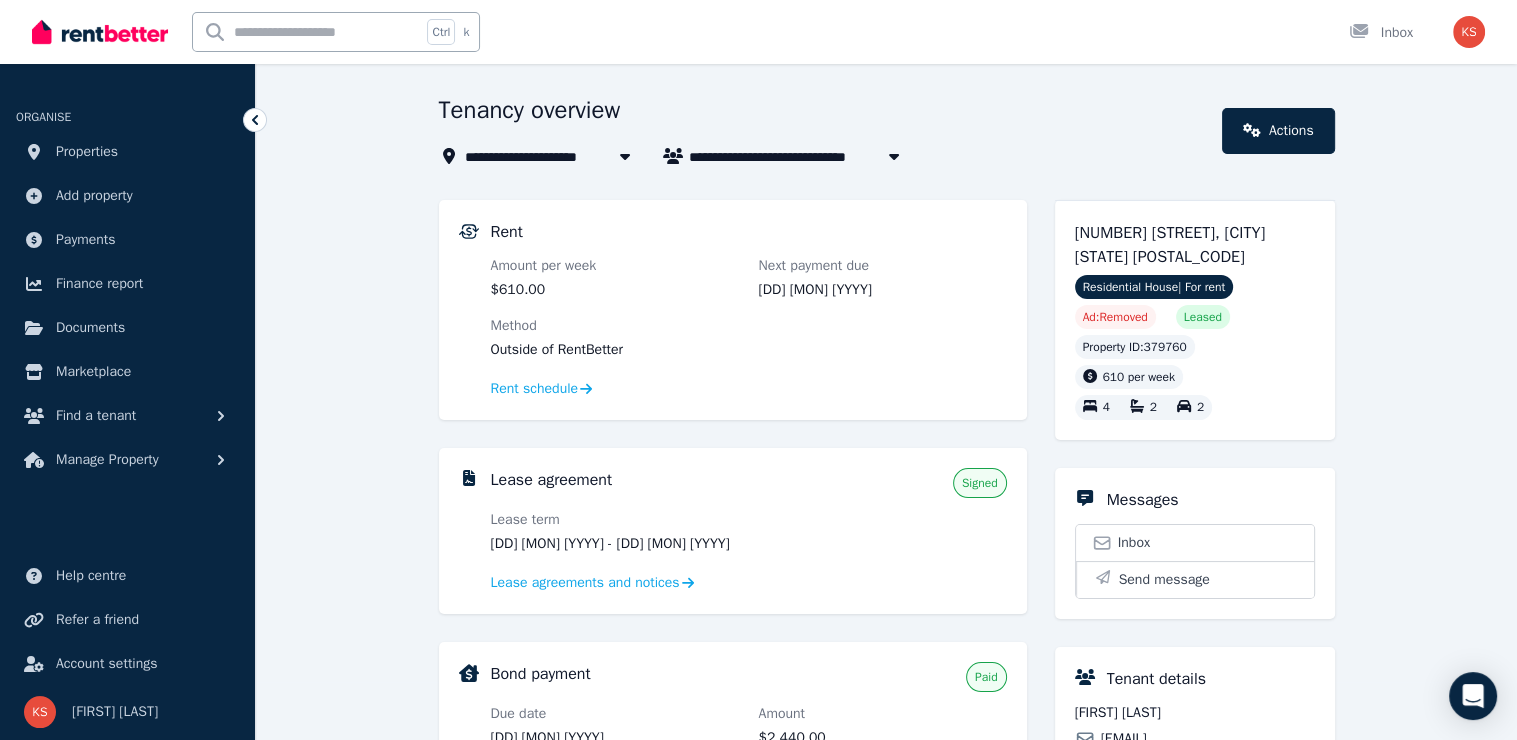 scroll, scrollTop: 0, scrollLeft: 0, axis: both 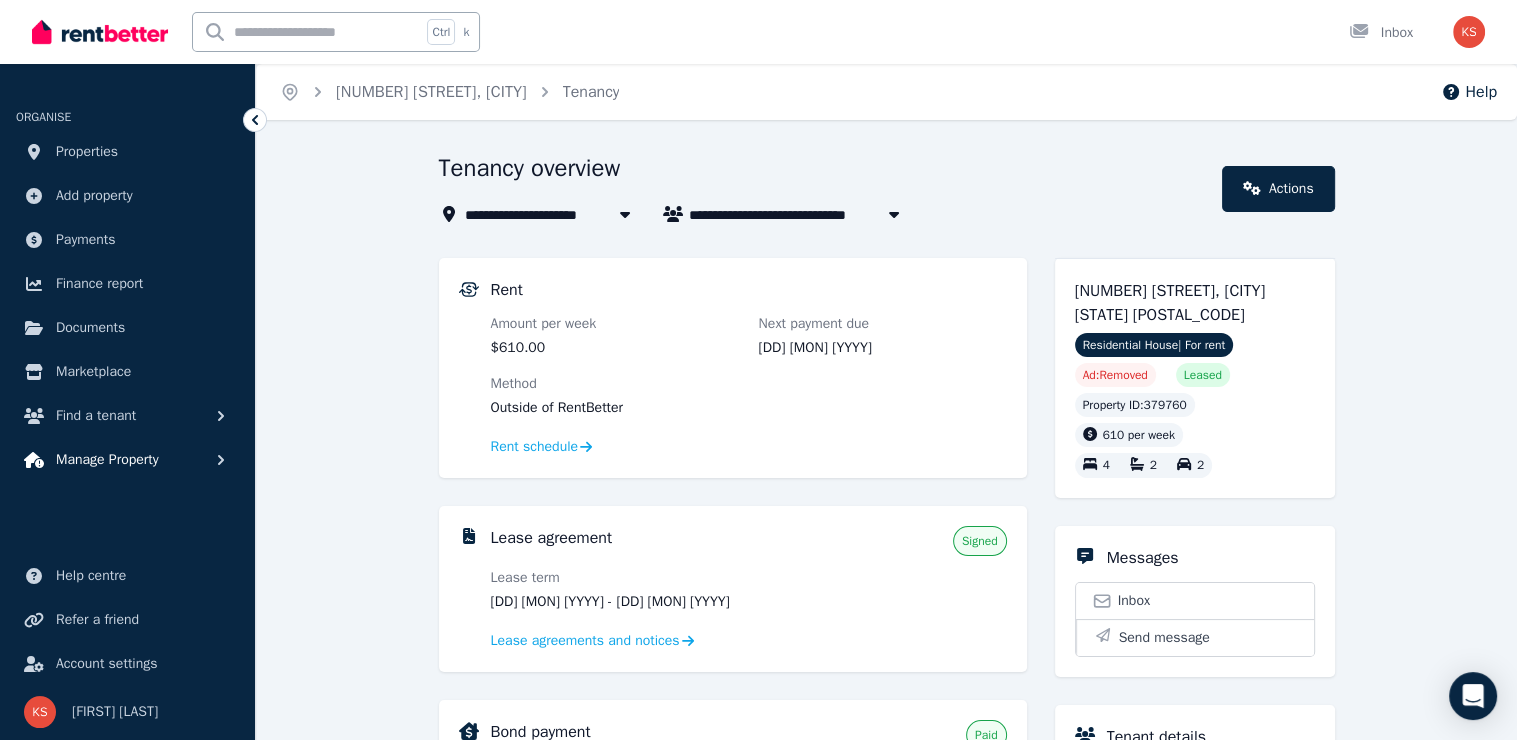 click on "Manage Property" at bounding box center (107, 460) 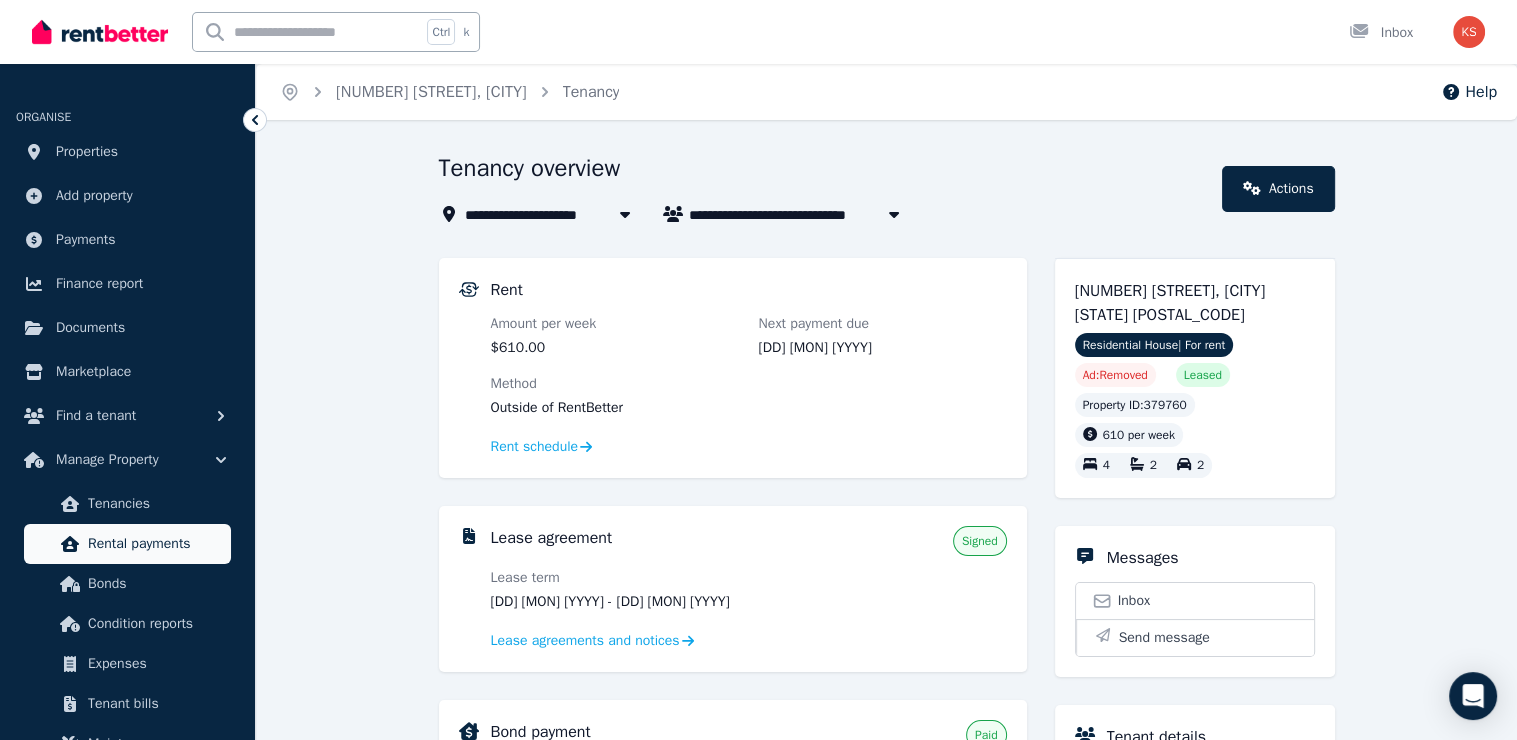 click on "Rental payments" at bounding box center [155, 544] 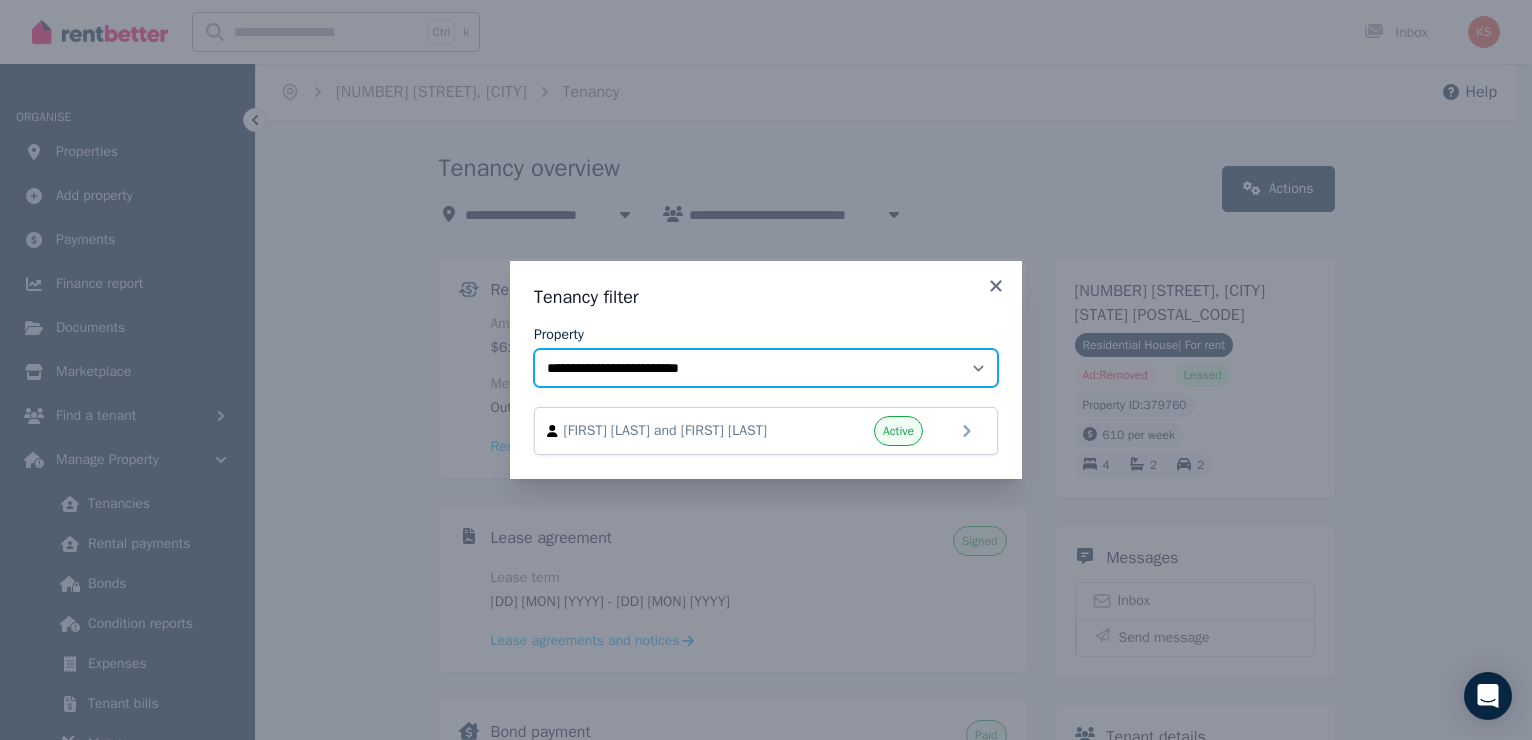 click on "**********" at bounding box center (766, 368) 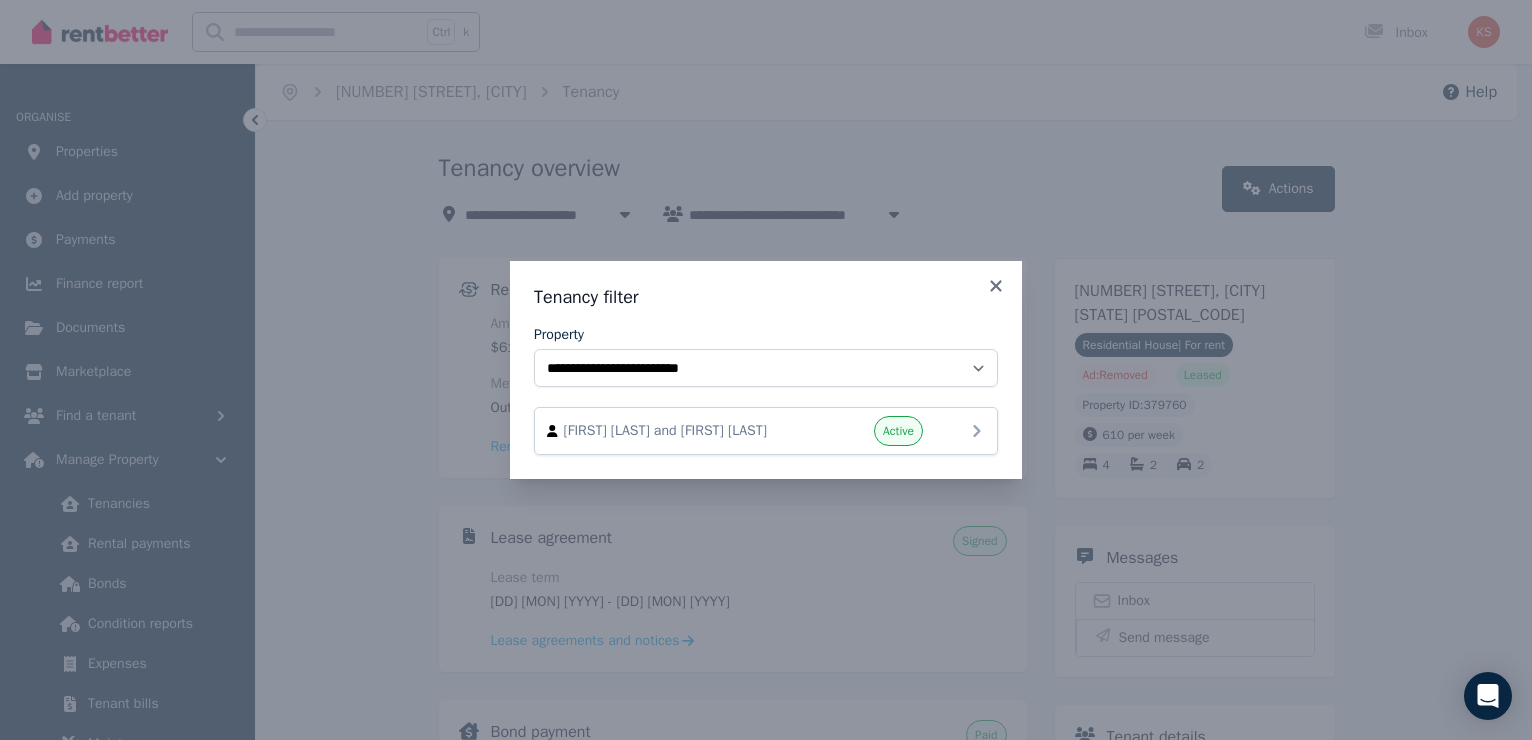 click on "[FIRST] [LAST] and [FIRST] [LAST]" at bounding box center (678, 431) 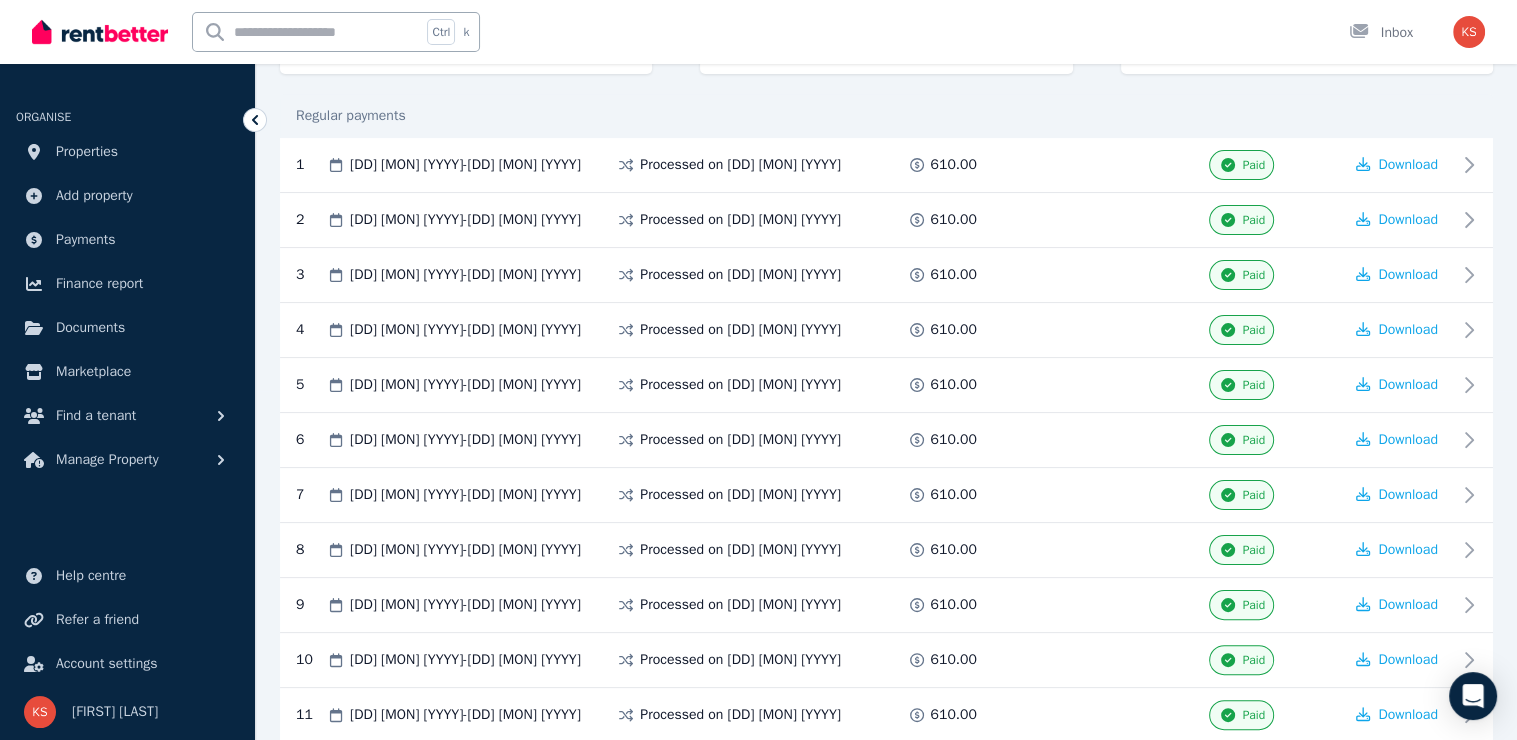 scroll, scrollTop: 360, scrollLeft: 0, axis: vertical 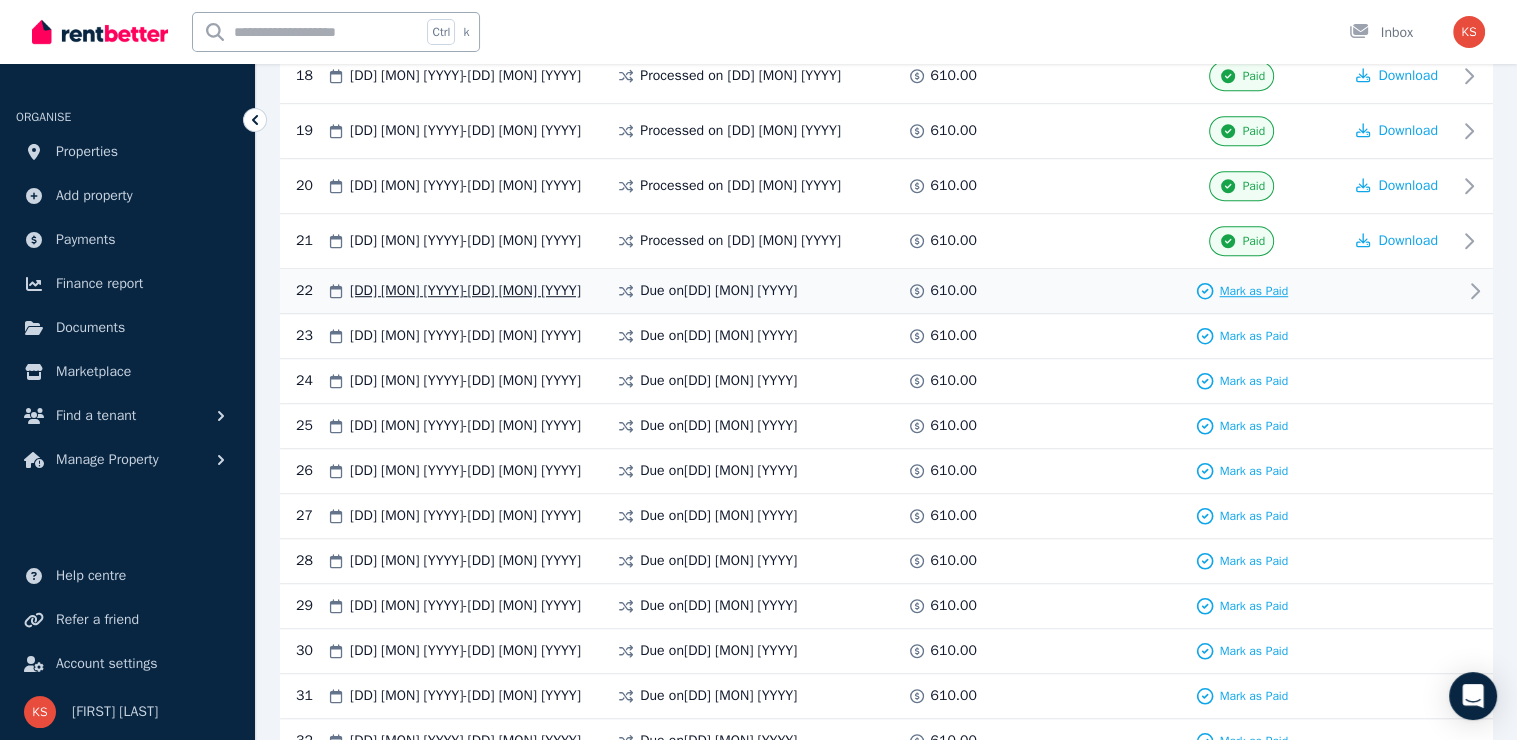 click on "Mark as Paid" at bounding box center (1253, 291) 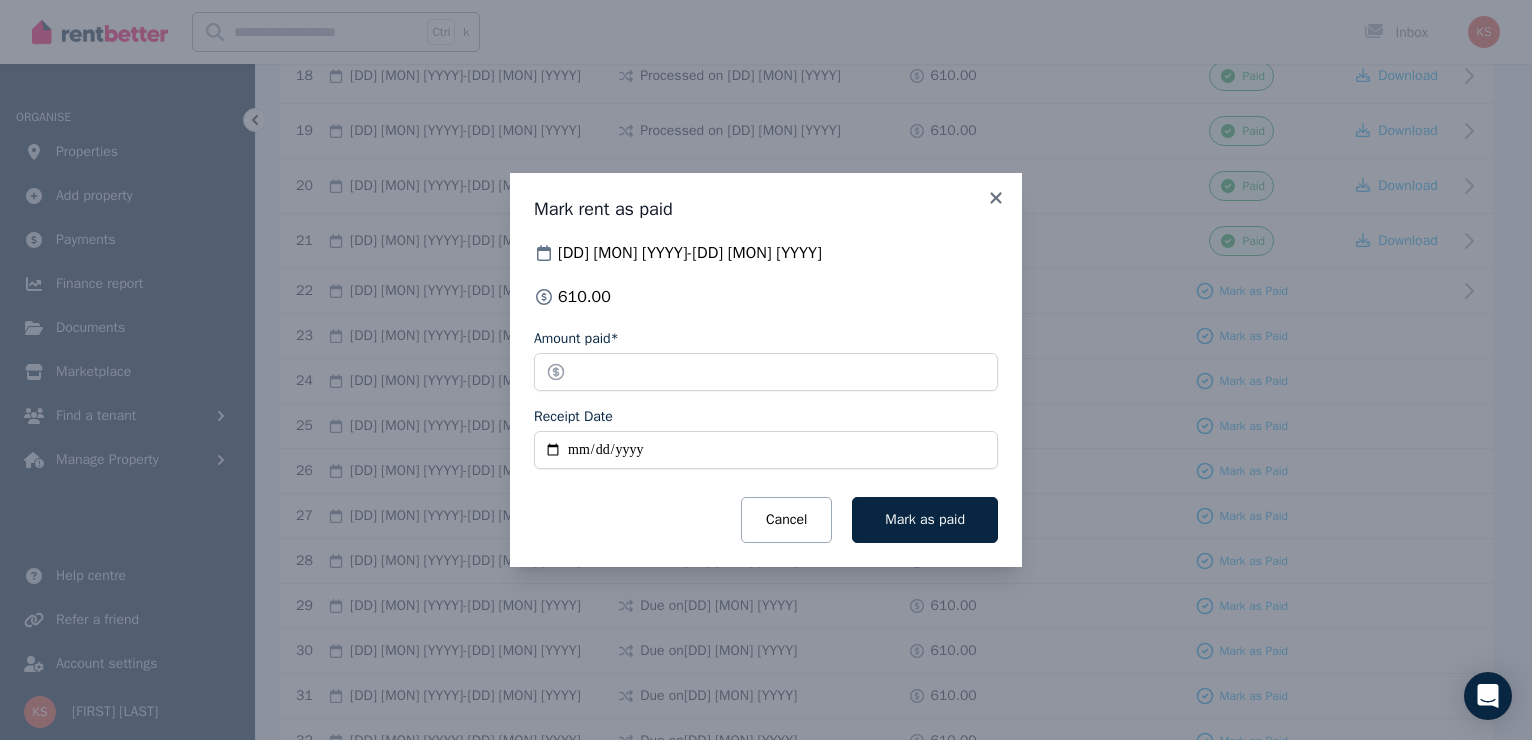 click on "Receipt Date" at bounding box center (766, 450) 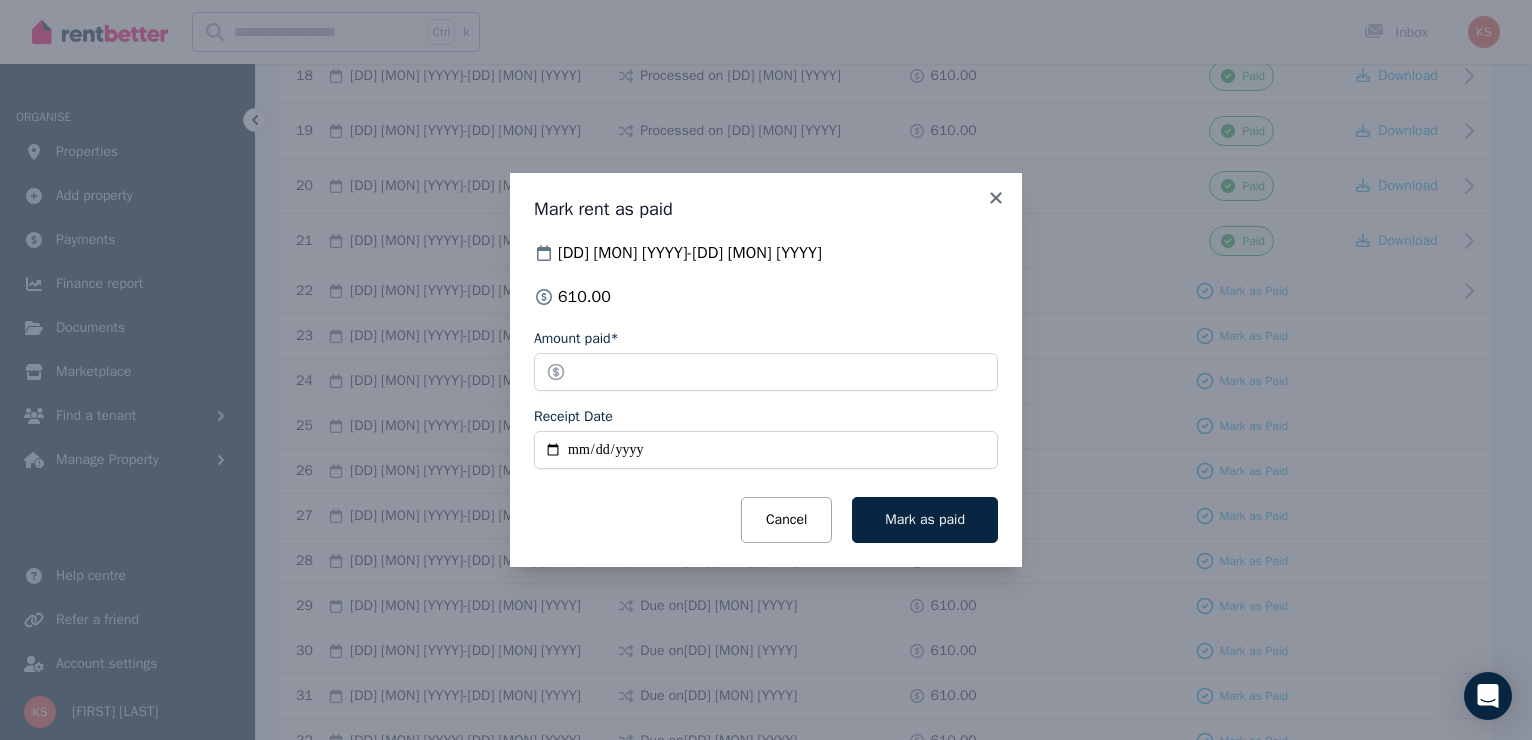 click on "[DD] [MON] [YYYY]  -  [DD] [MON] [YYYY] [PRICE]   Amount paid* ****** Receipt Date Cancel Mark as paid" at bounding box center [766, 392] 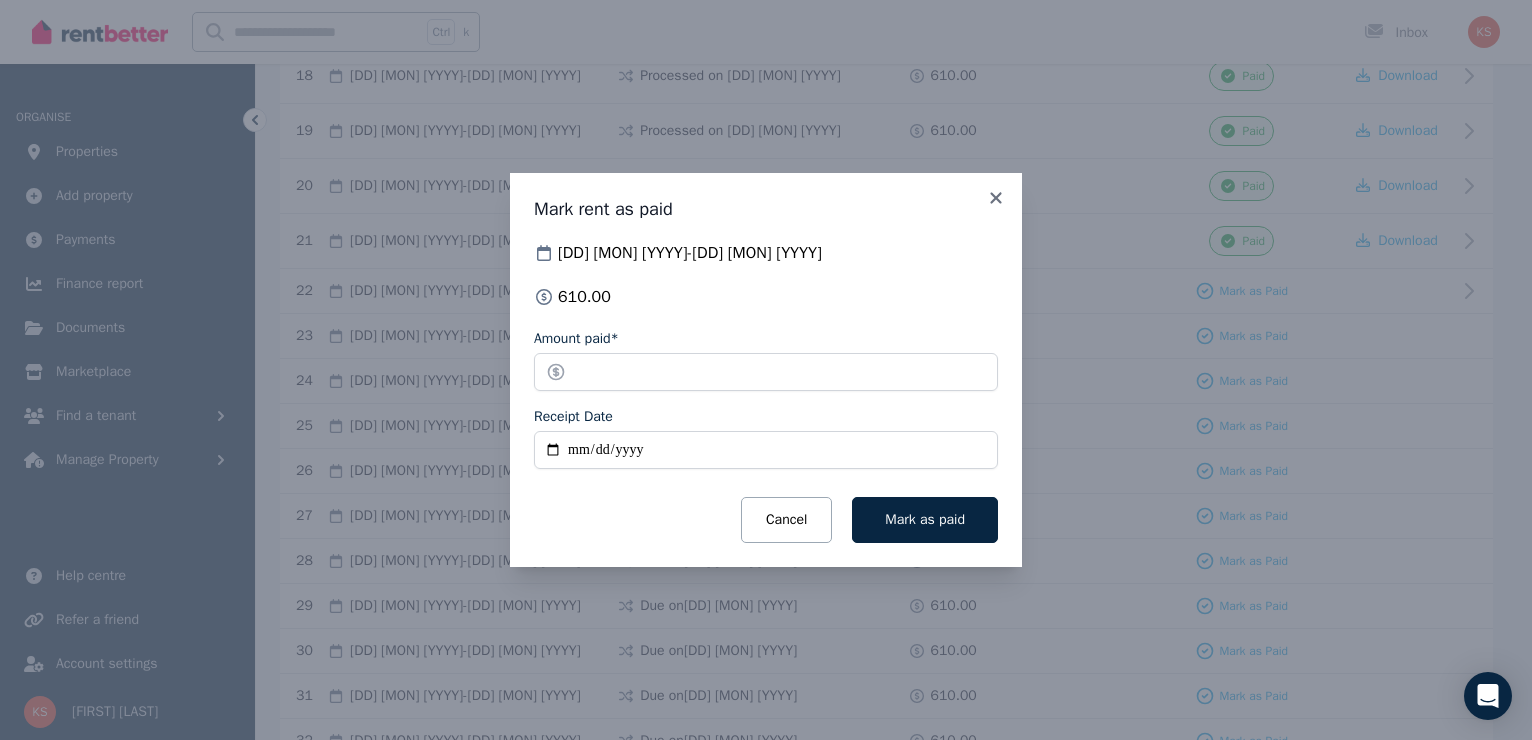type on "**********" 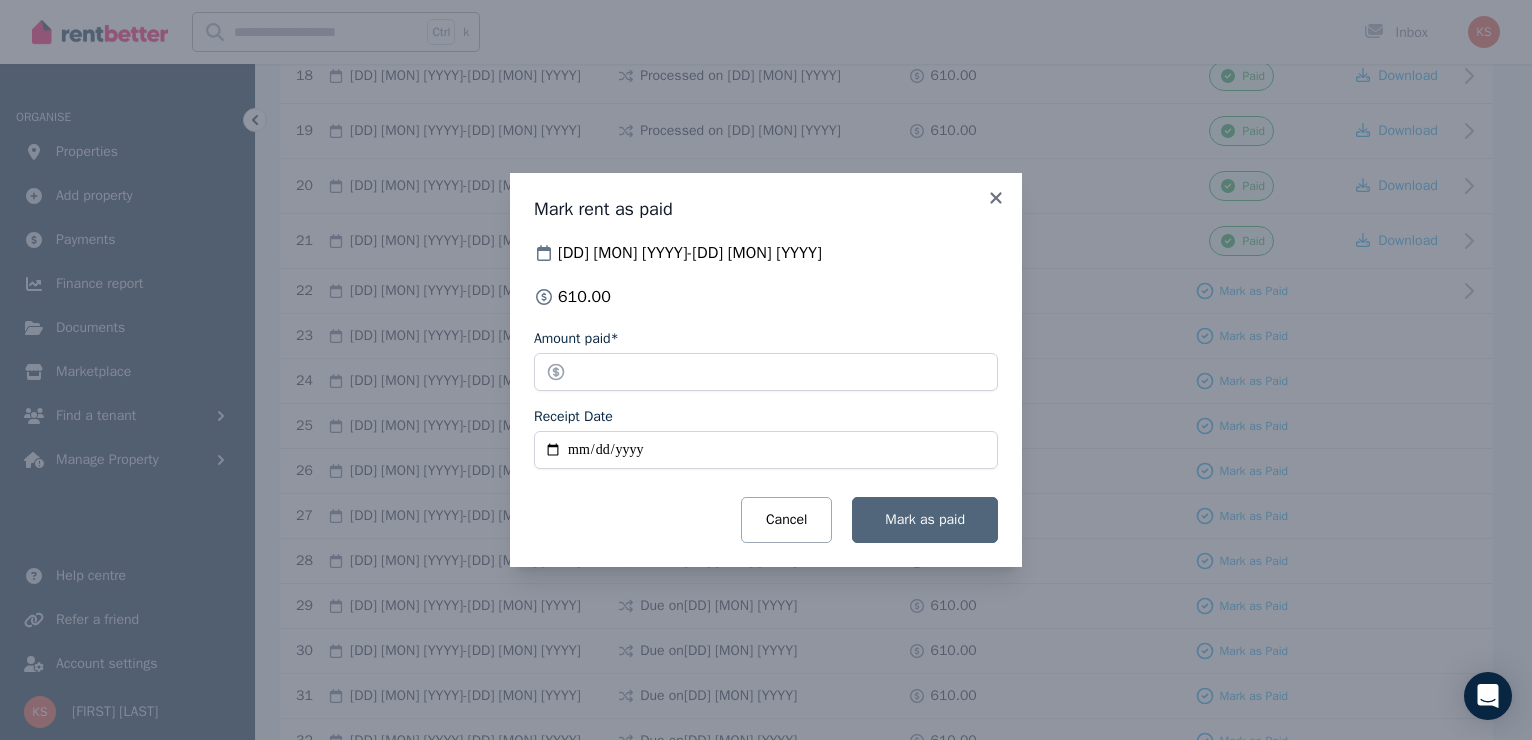 click on "Mark as paid" at bounding box center [925, 519] 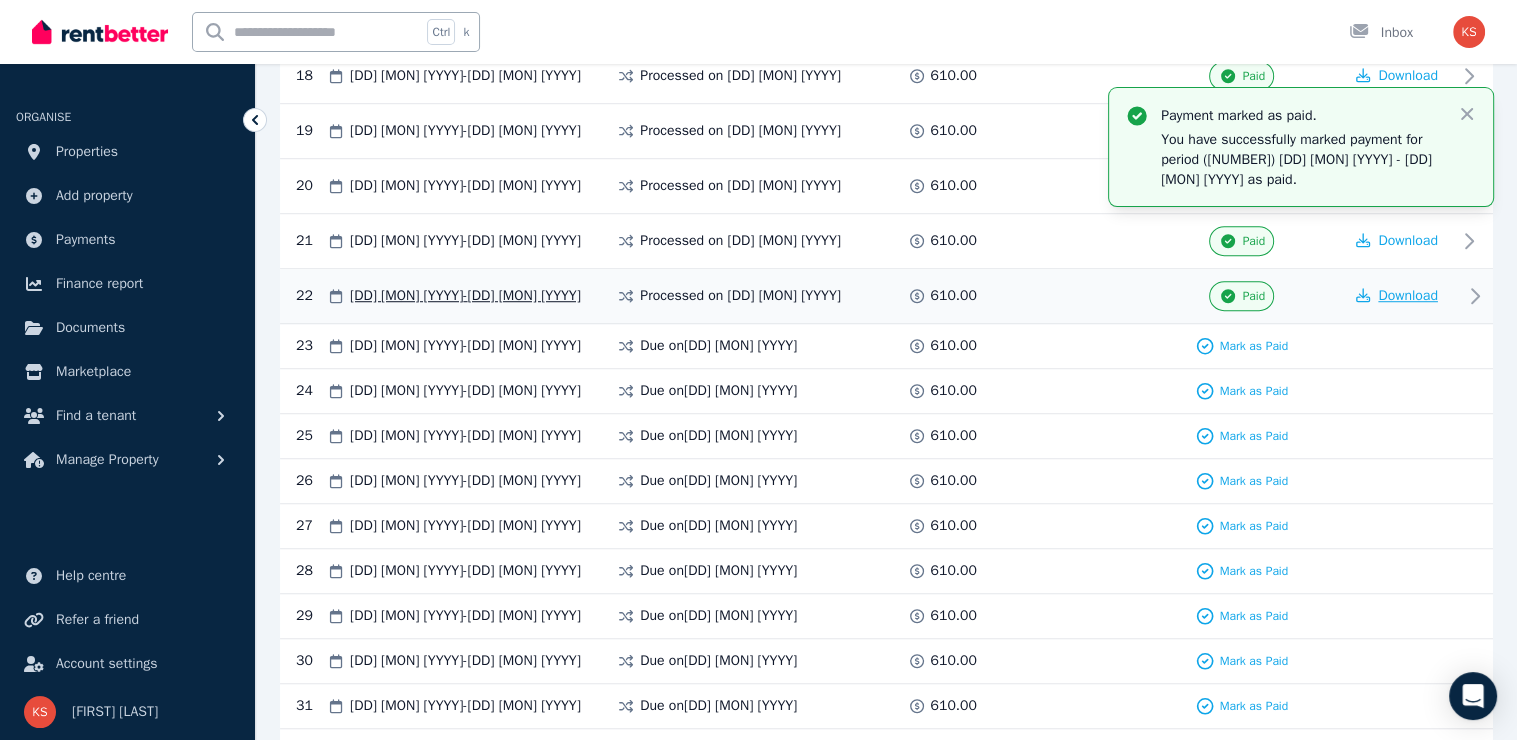 click on "Download" at bounding box center (1408, 295) 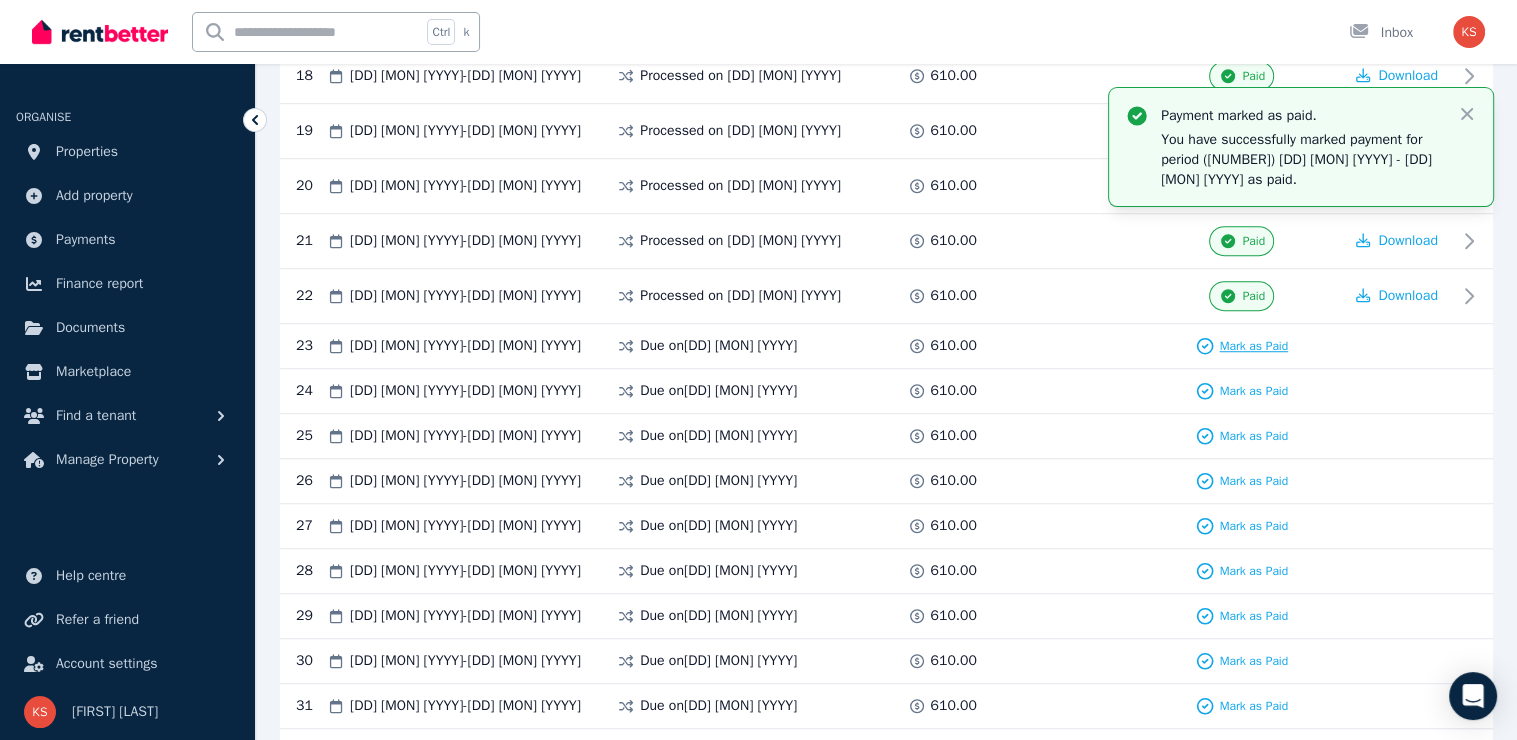click on "Mark as Paid" at bounding box center [1253, 346] 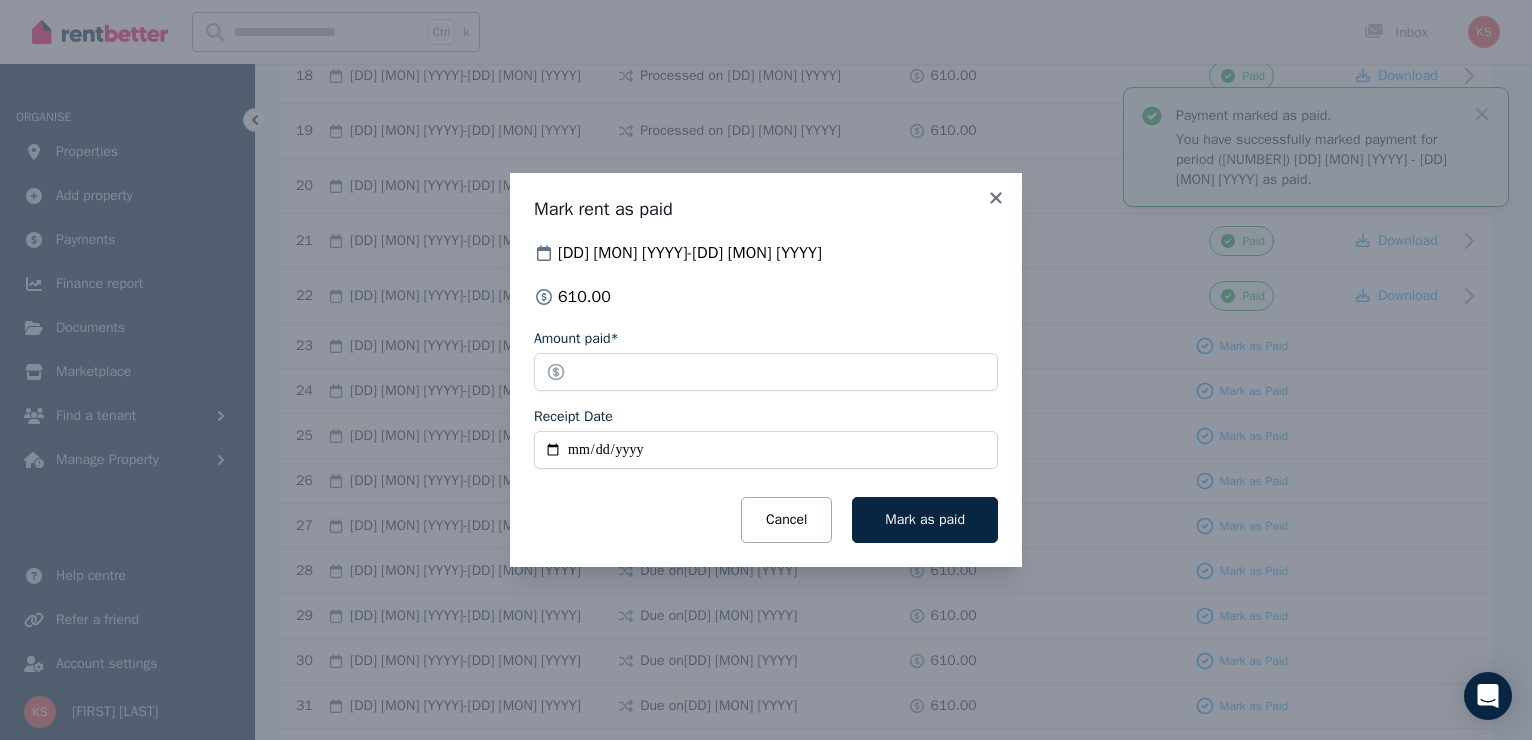 click on "Receipt Date" at bounding box center (766, 450) 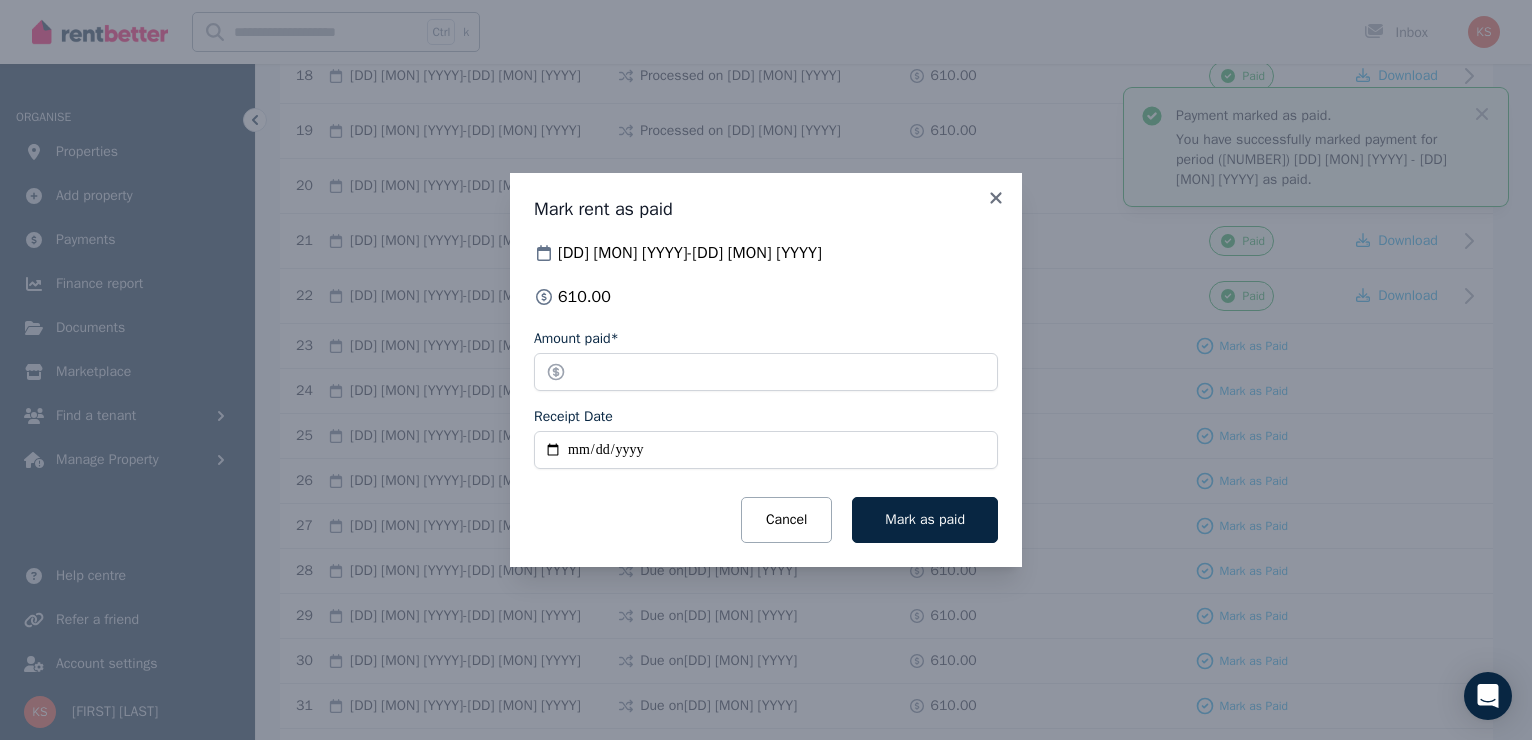 type on "**********" 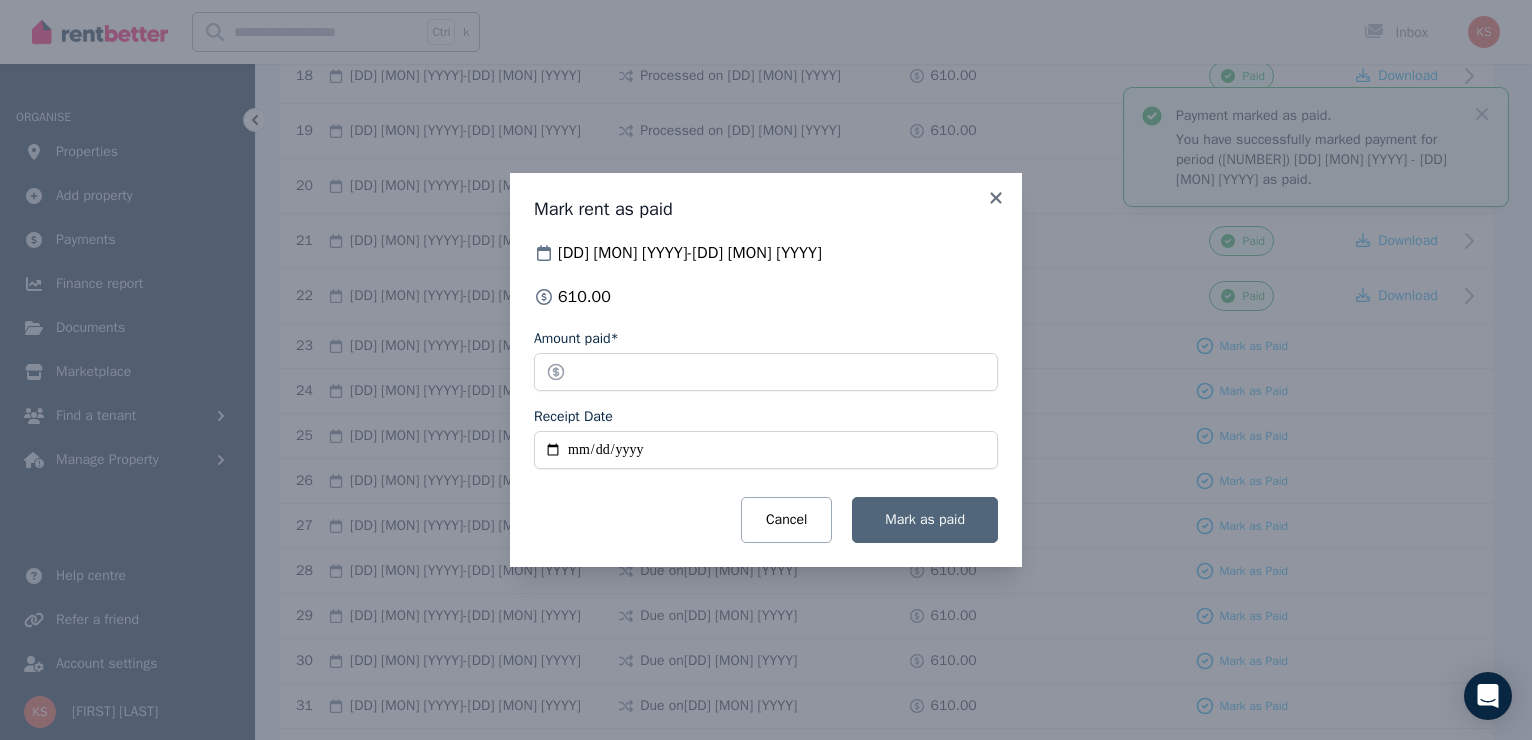 click on "Mark as paid" at bounding box center [925, 519] 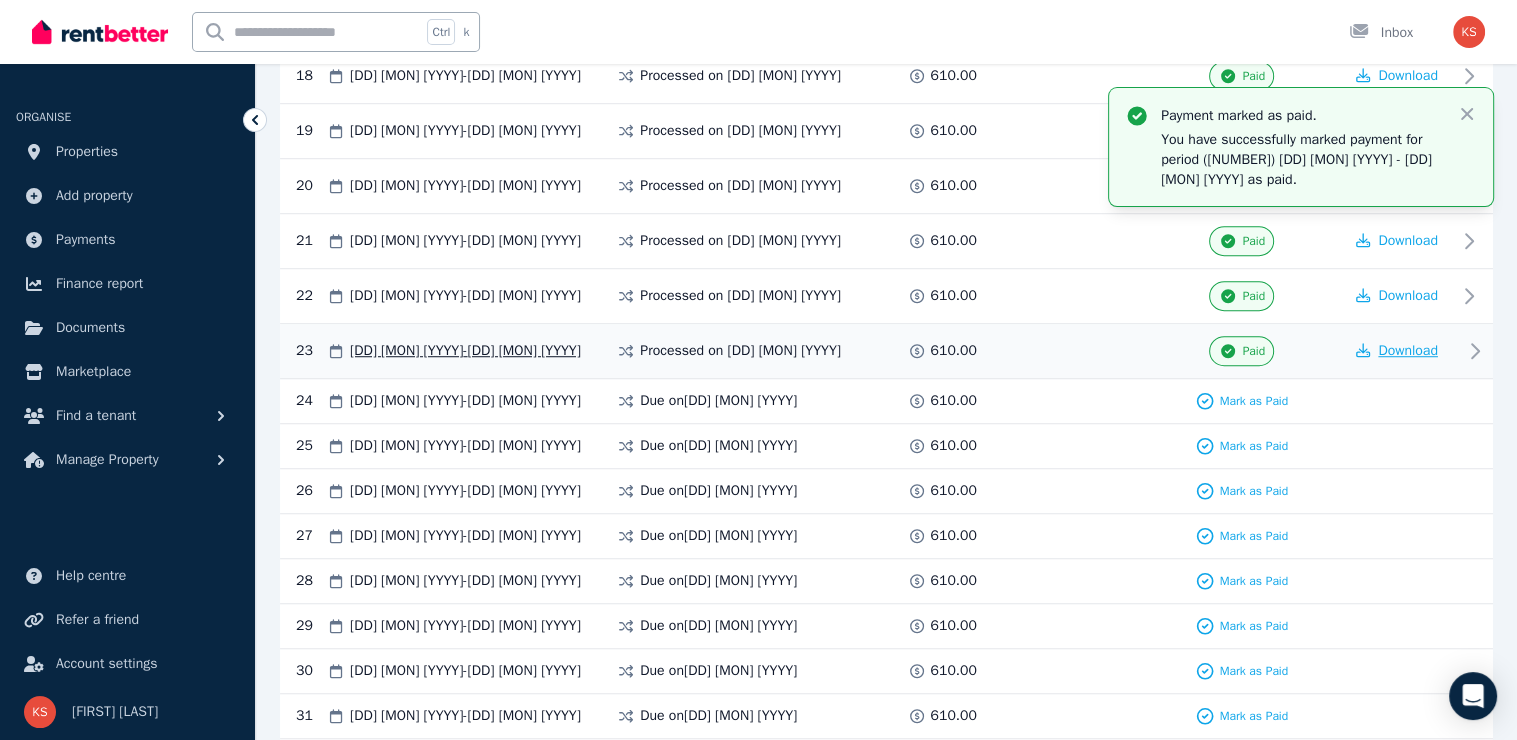 click on "Download" at bounding box center (1408, 350) 